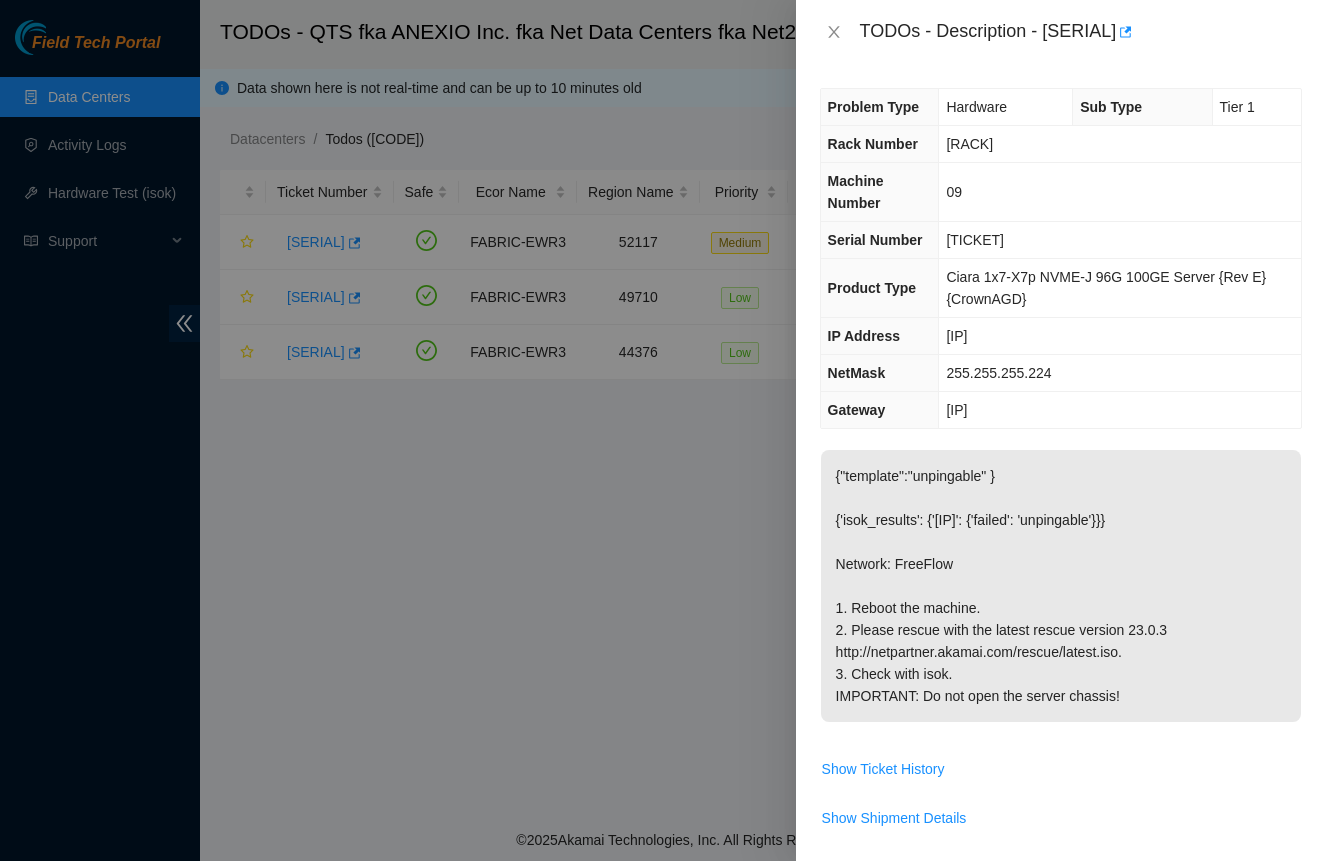 scroll, scrollTop: 0, scrollLeft: 0, axis: both 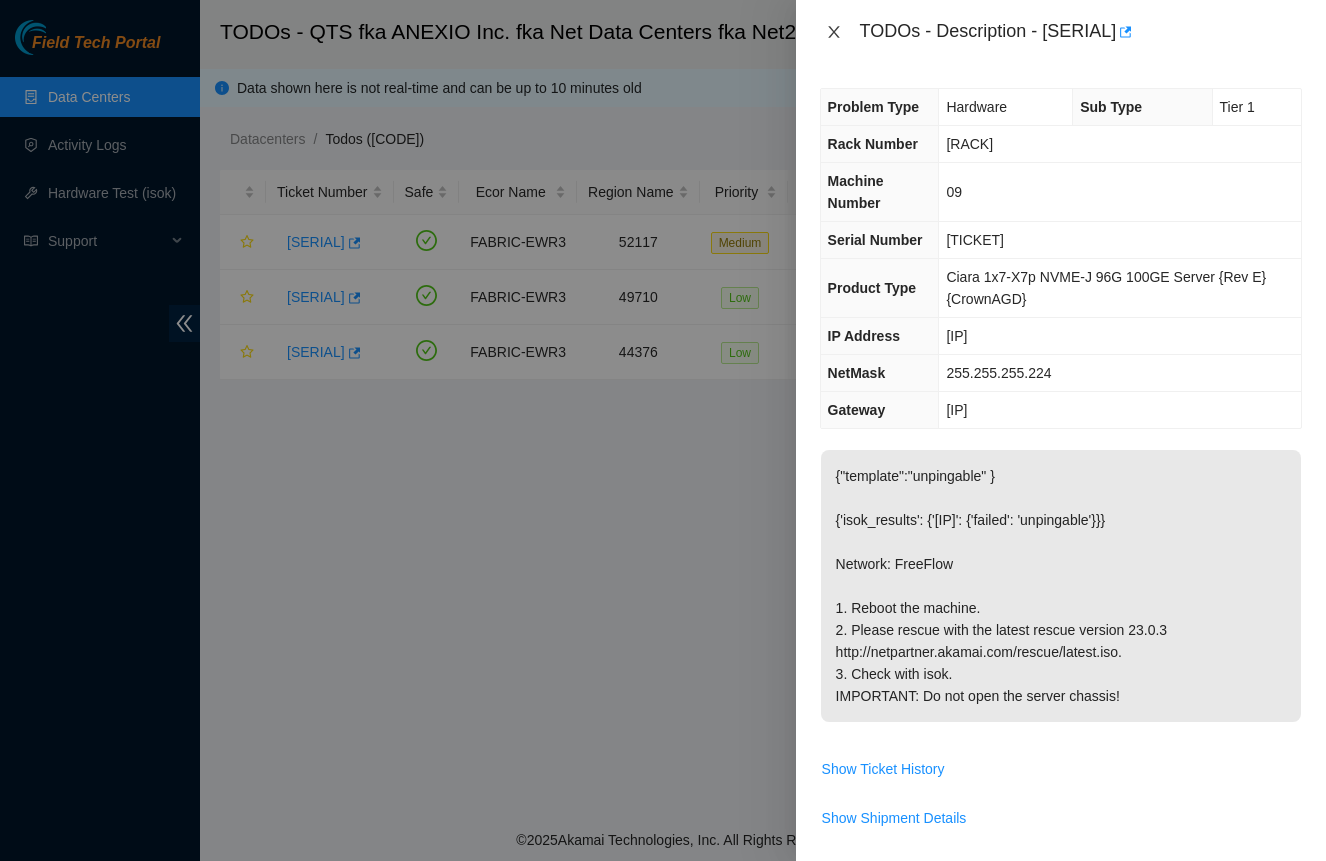 click 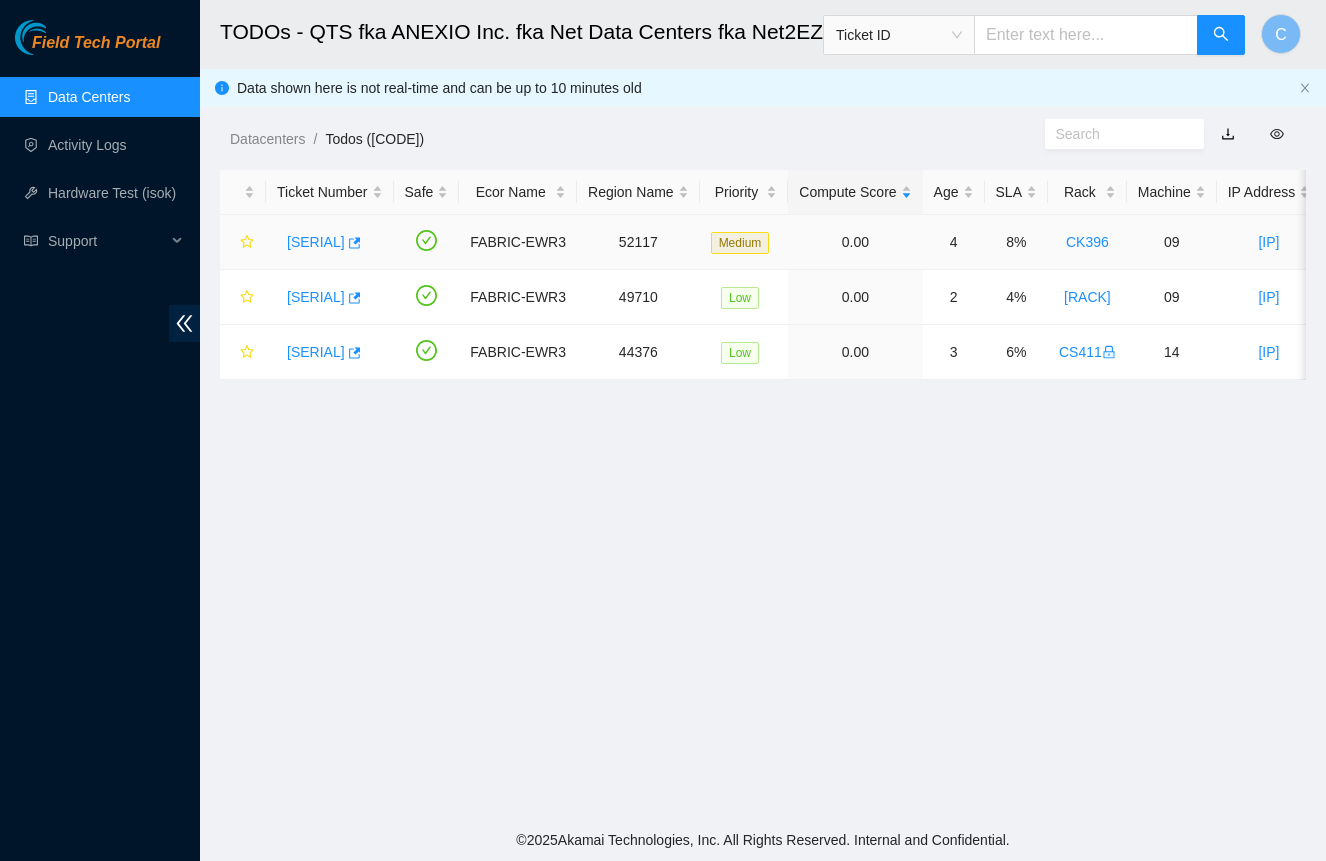 click on "[TICKET_ID]" at bounding box center (316, 242) 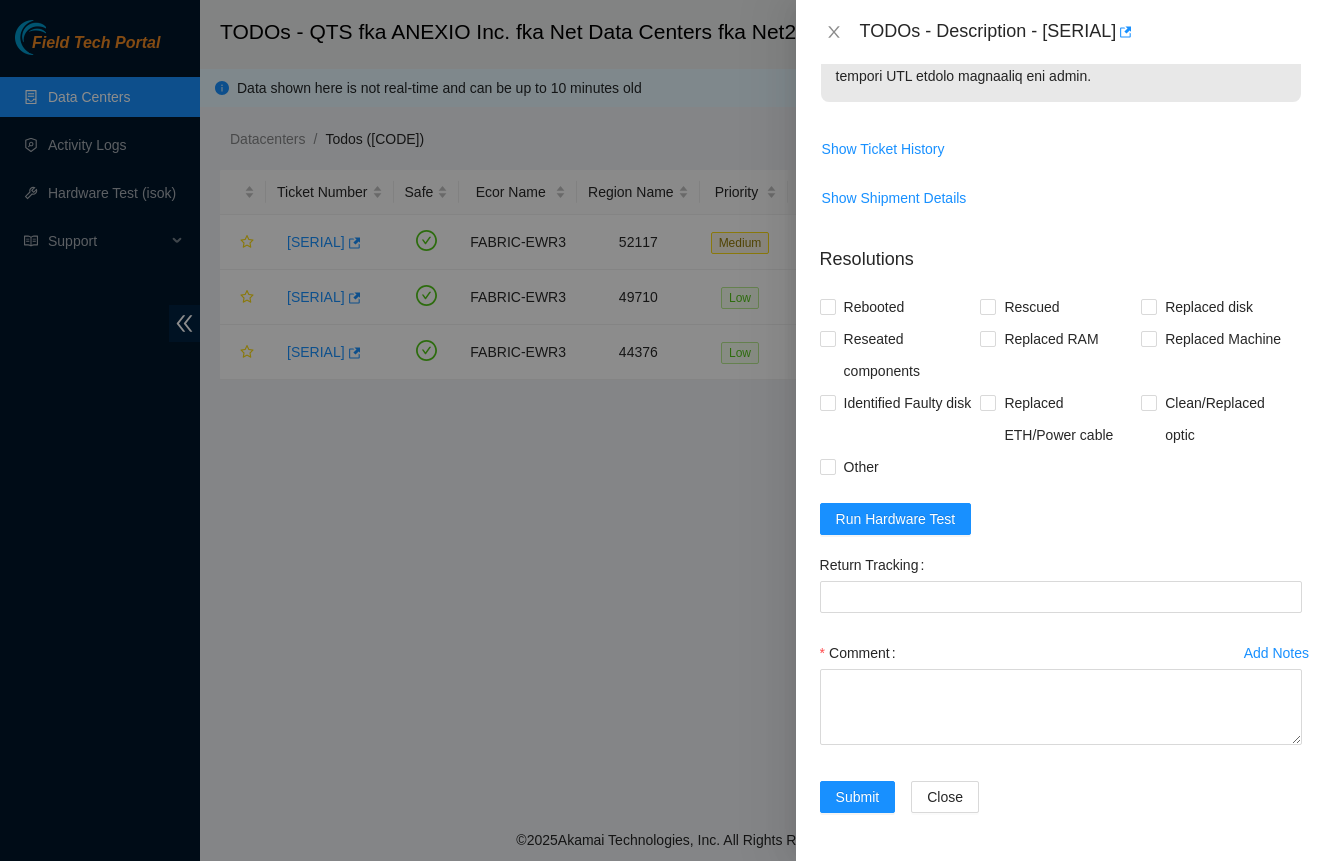 scroll, scrollTop: 1522, scrollLeft: 0, axis: vertical 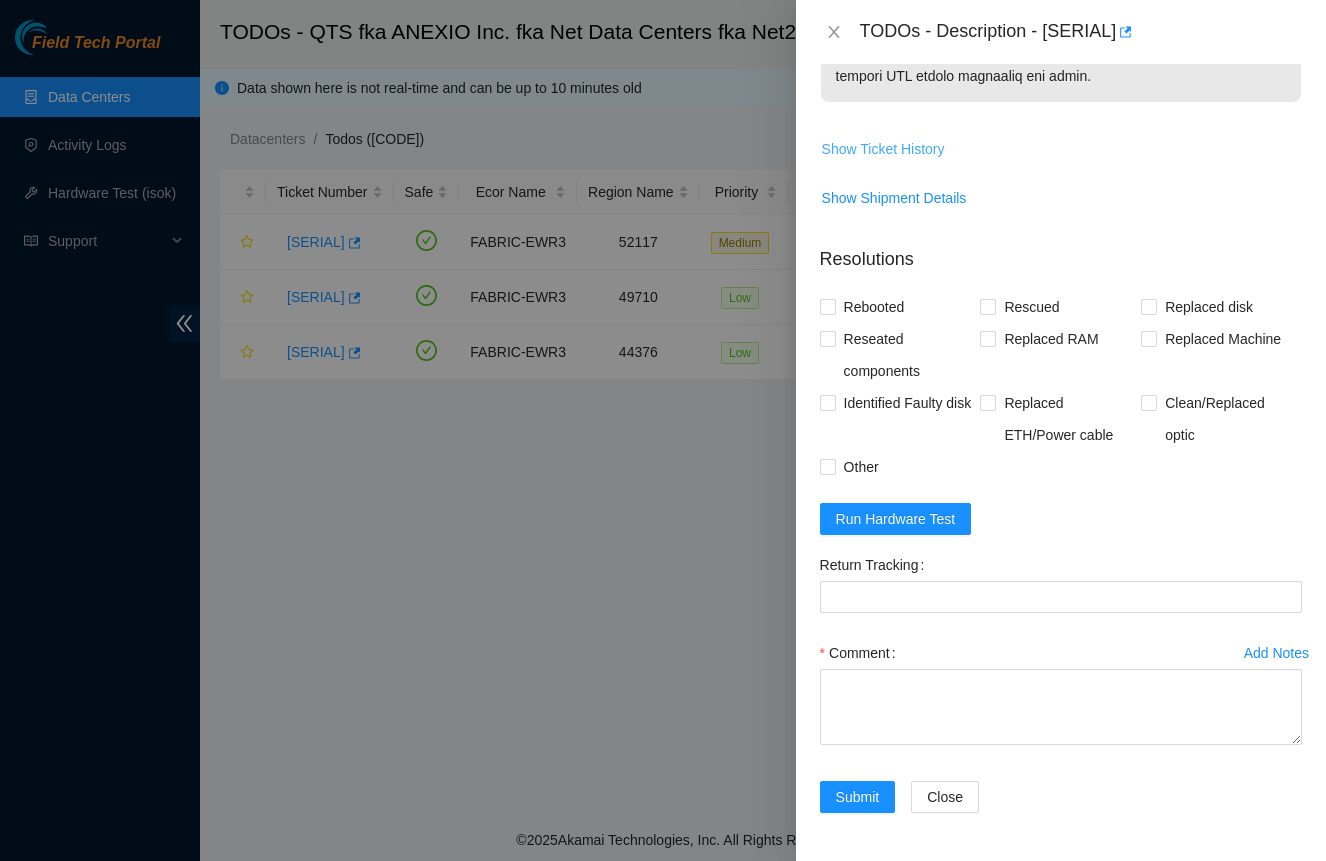 click on "Show Ticket History" at bounding box center [883, 149] 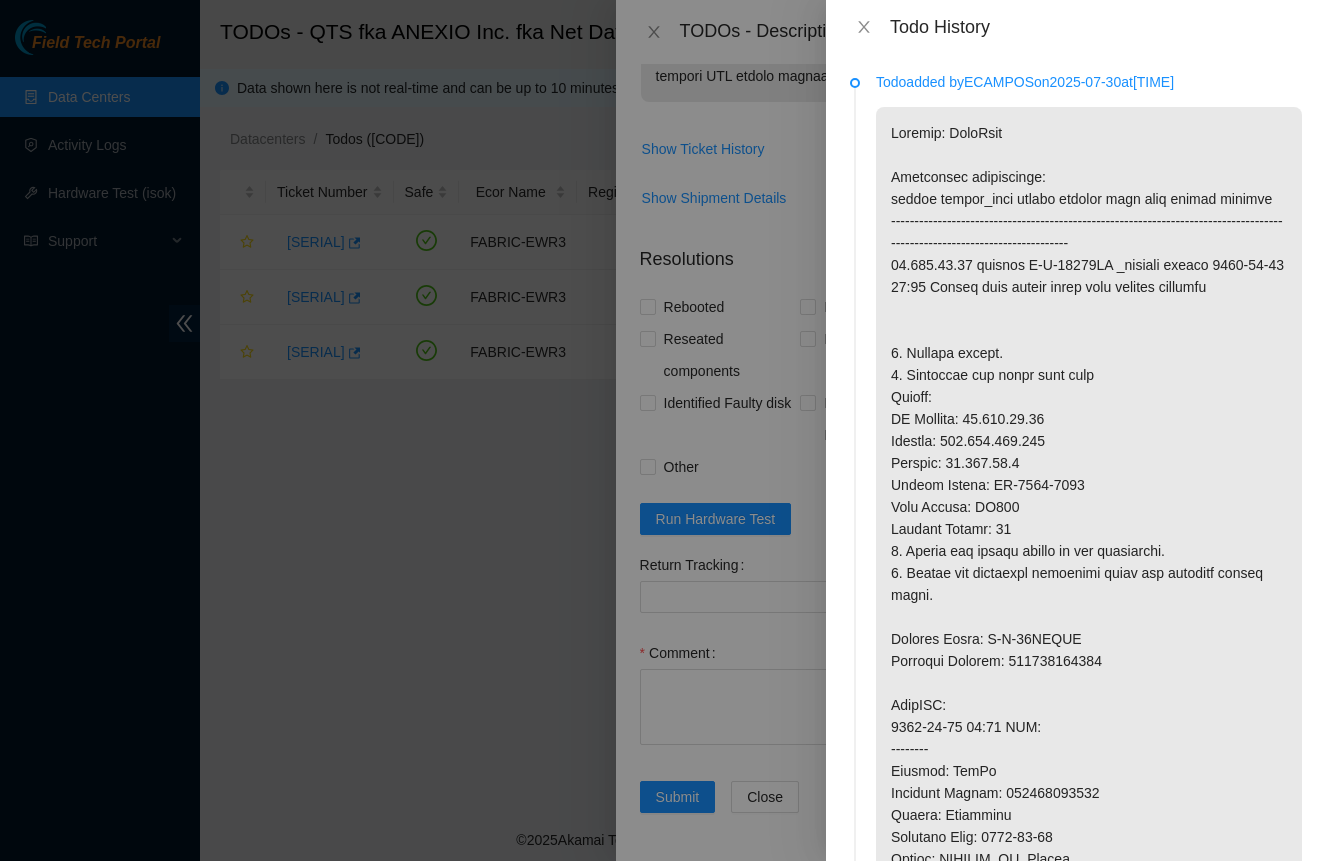 scroll, scrollTop: 0, scrollLeft: 0, axis: both 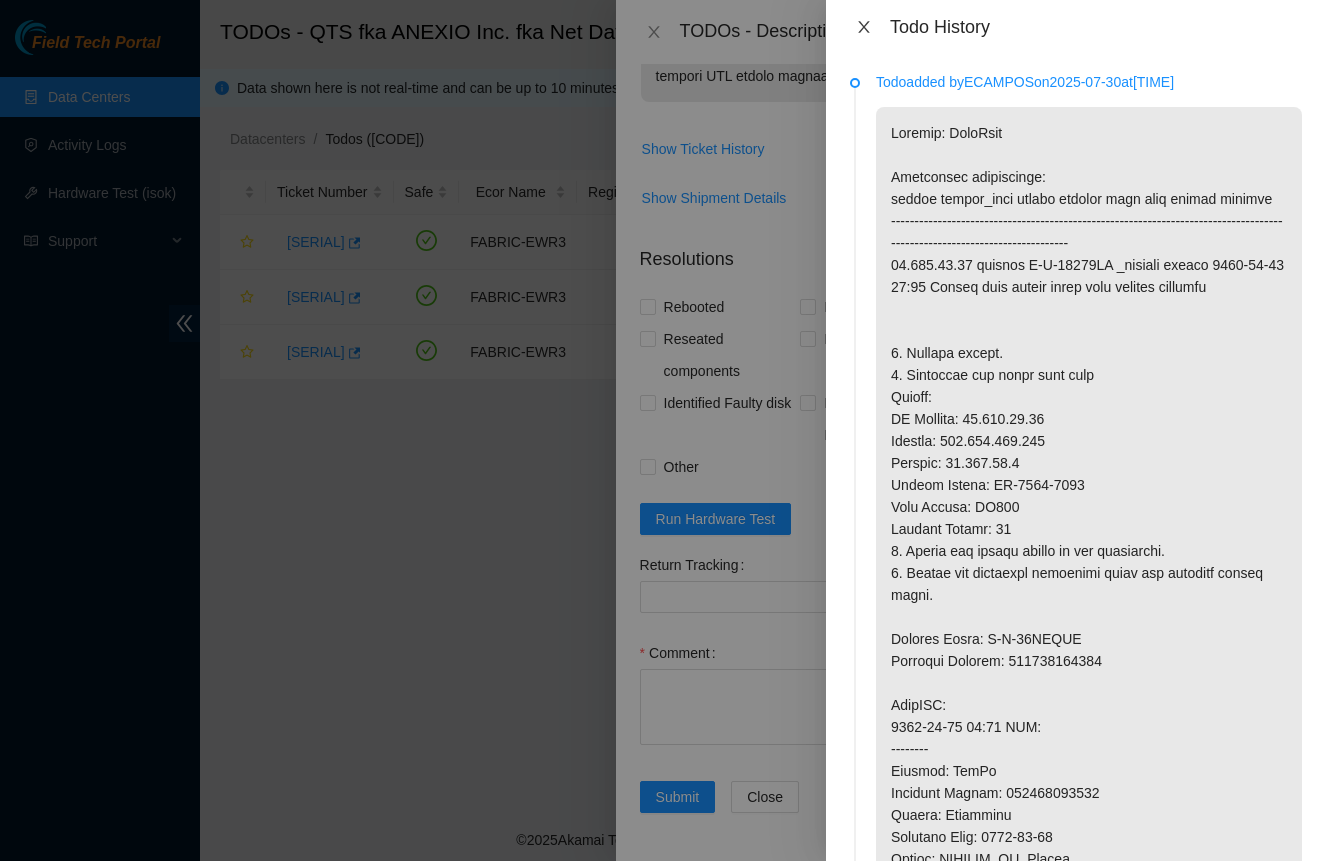 click 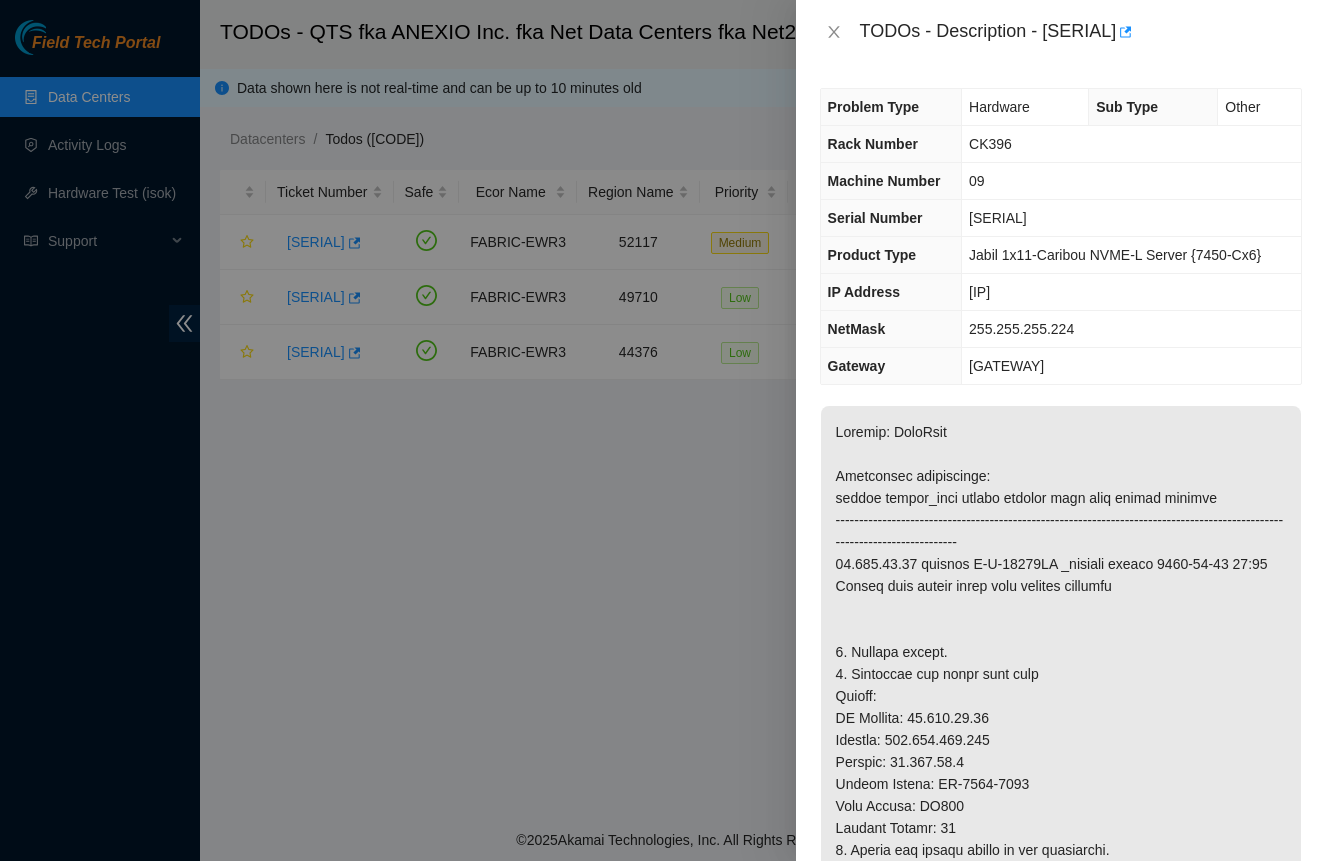 scroll, scrollTop: 0, scrollLeft: 0, axis: both 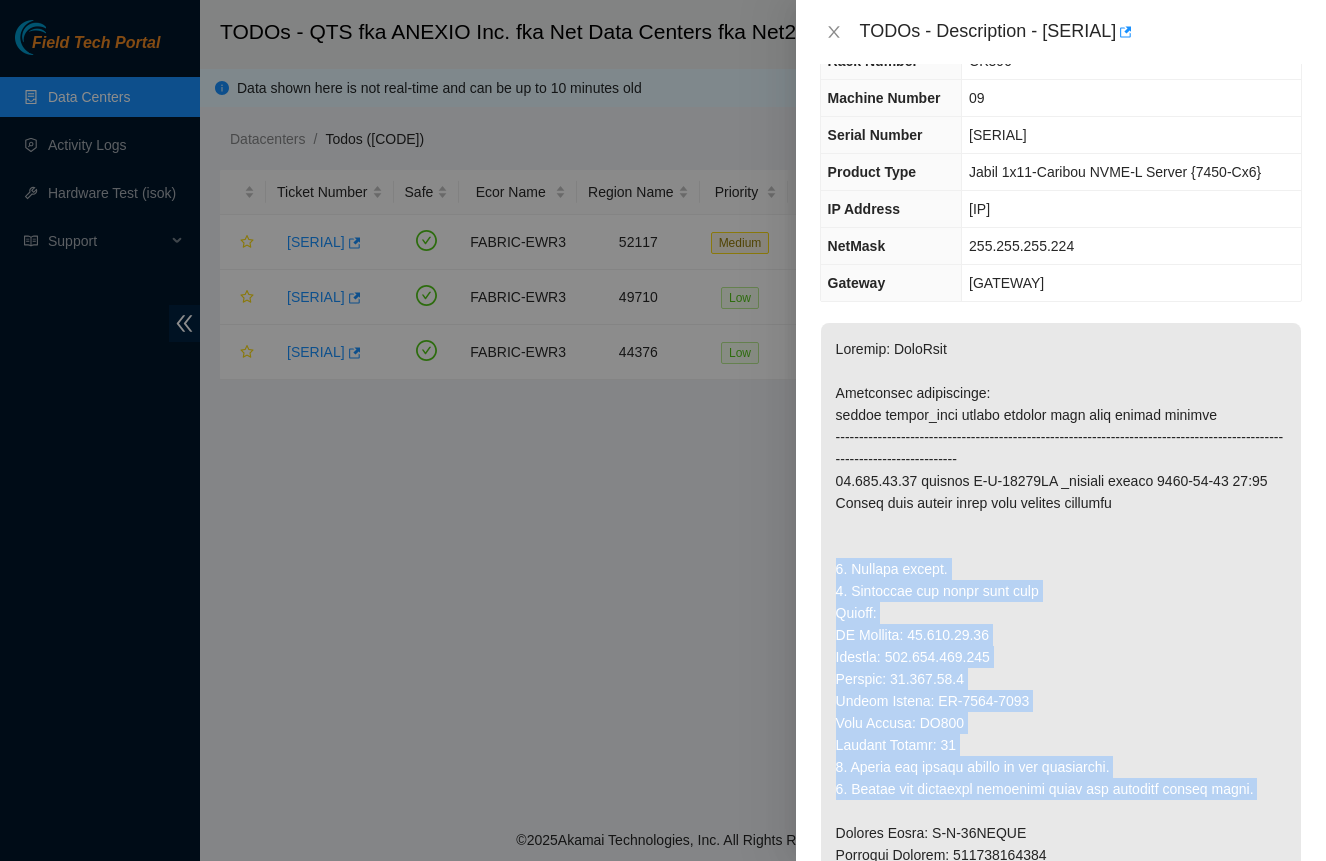 drag, startPoint x: 835, startPoint y: 568, endPoint x: 1261, endPoint y: 802, distance: 486.03705 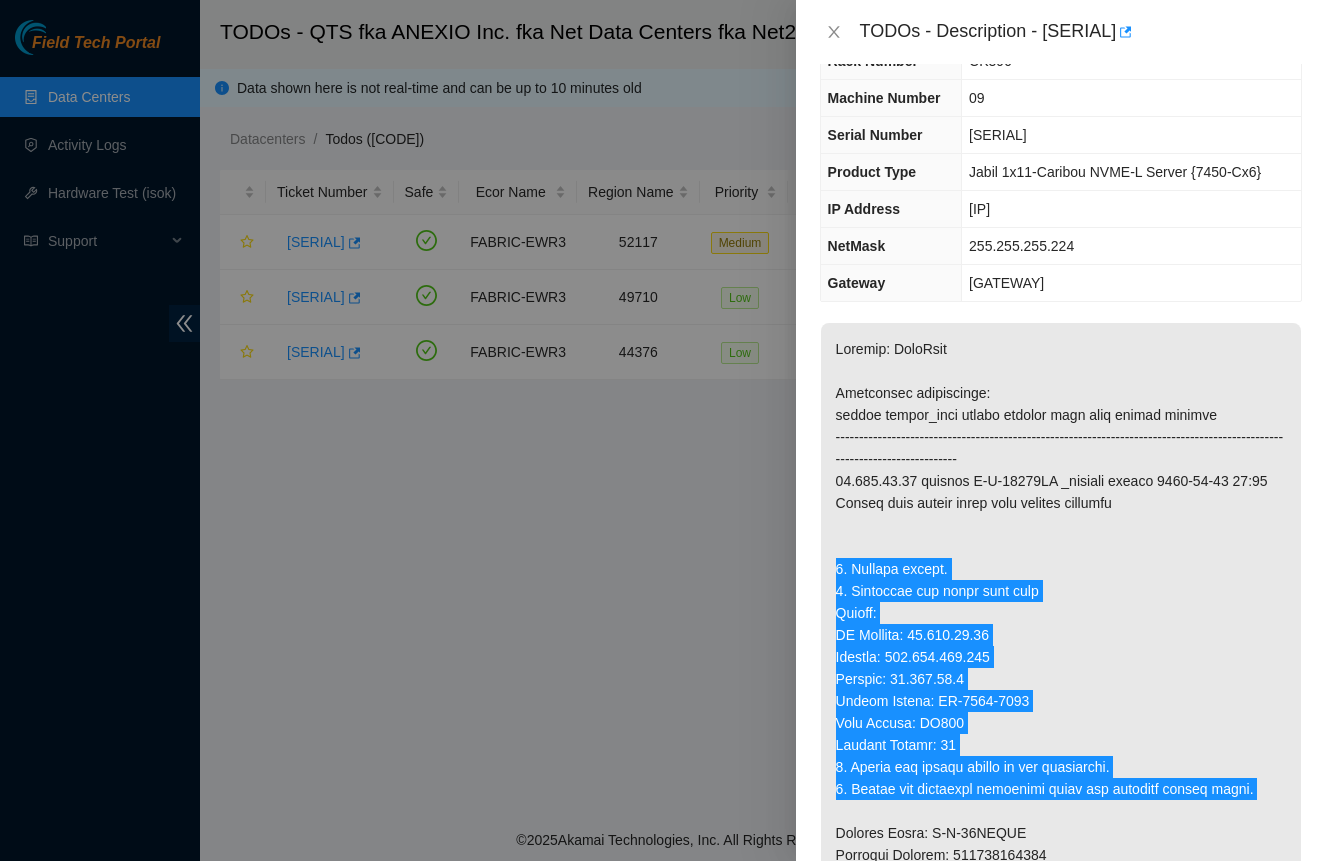 click at bounding box center [1061, 888] 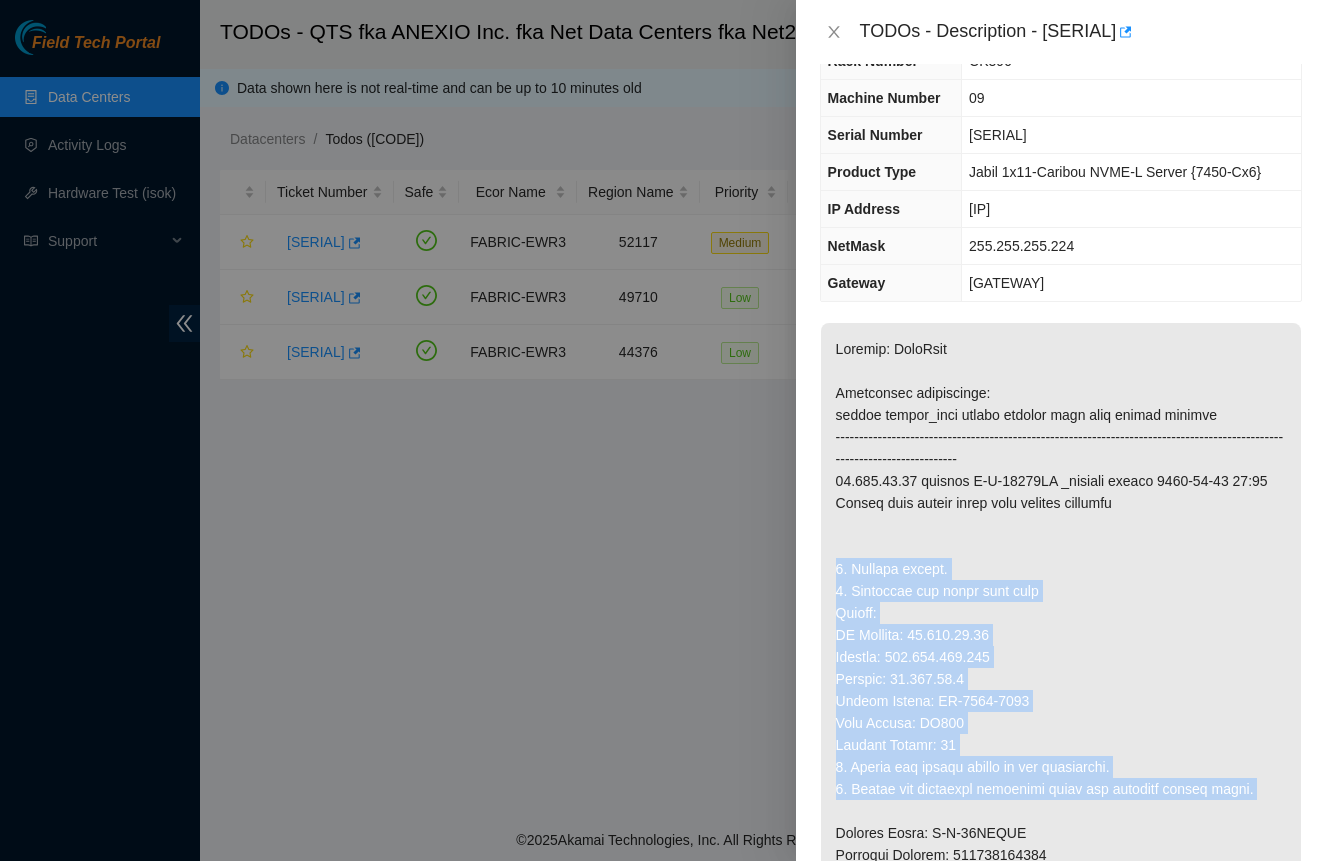 click at bounding box center [1061, 888] 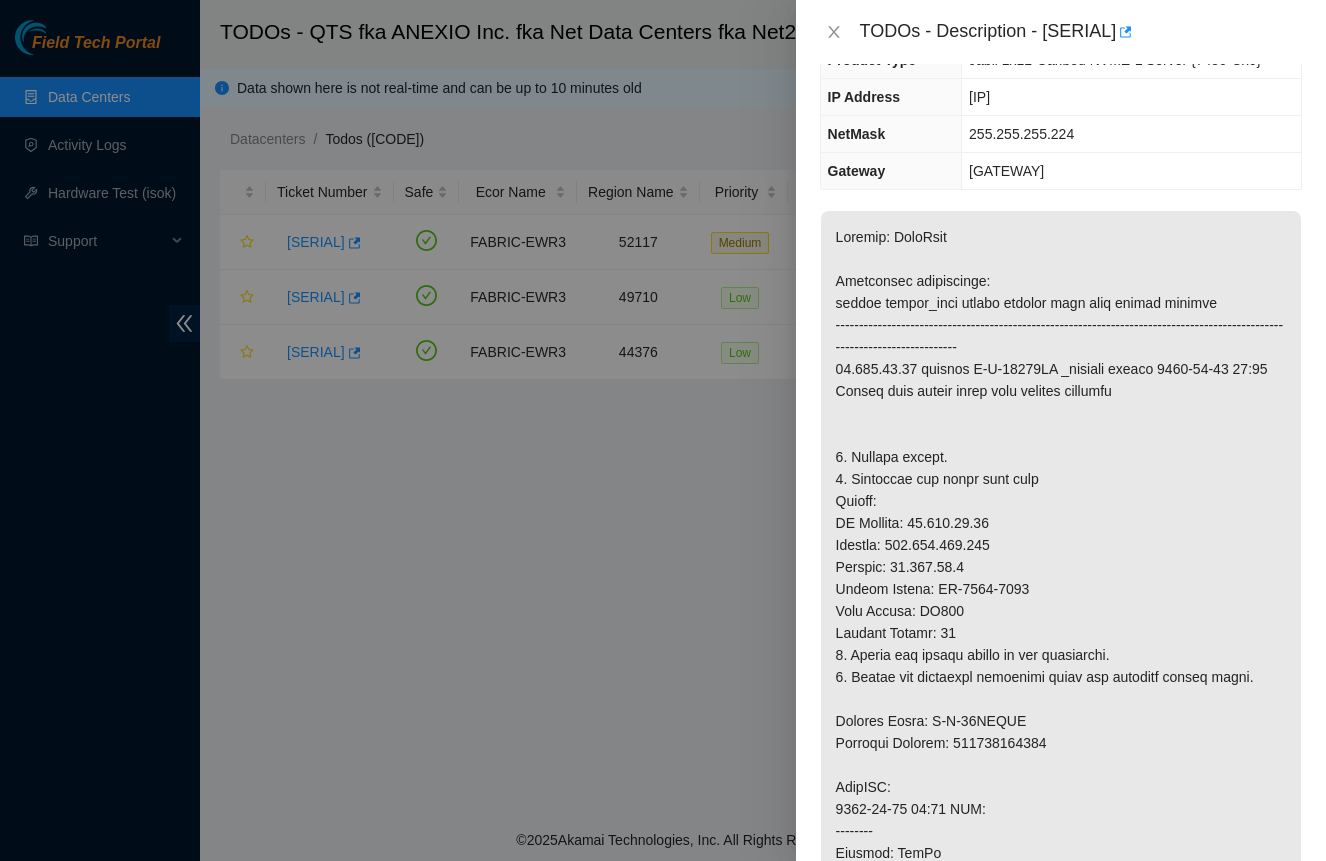scroll, scrollTop: 216, scrollLeft: 0, axis: vertical 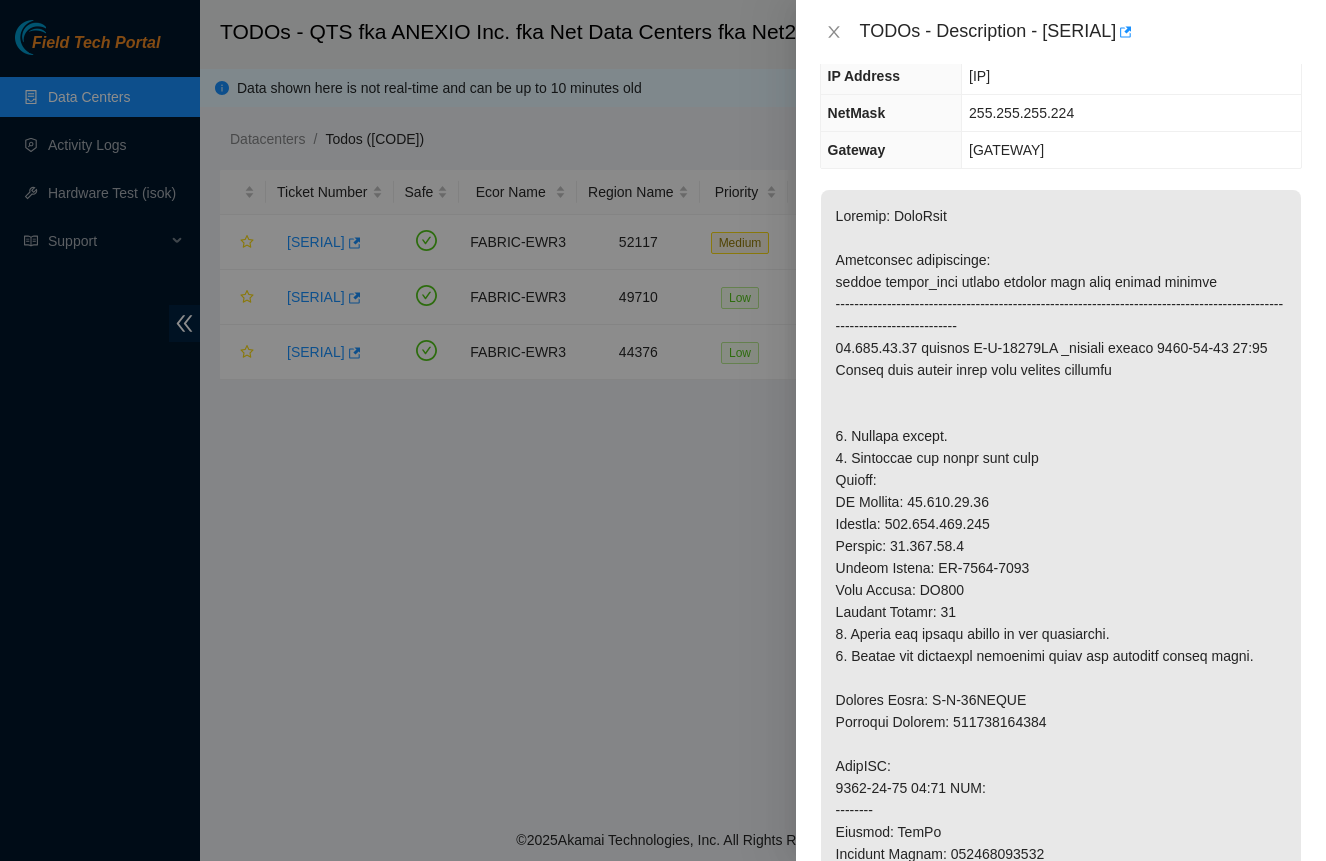 click at bounding box center [1061, 755] 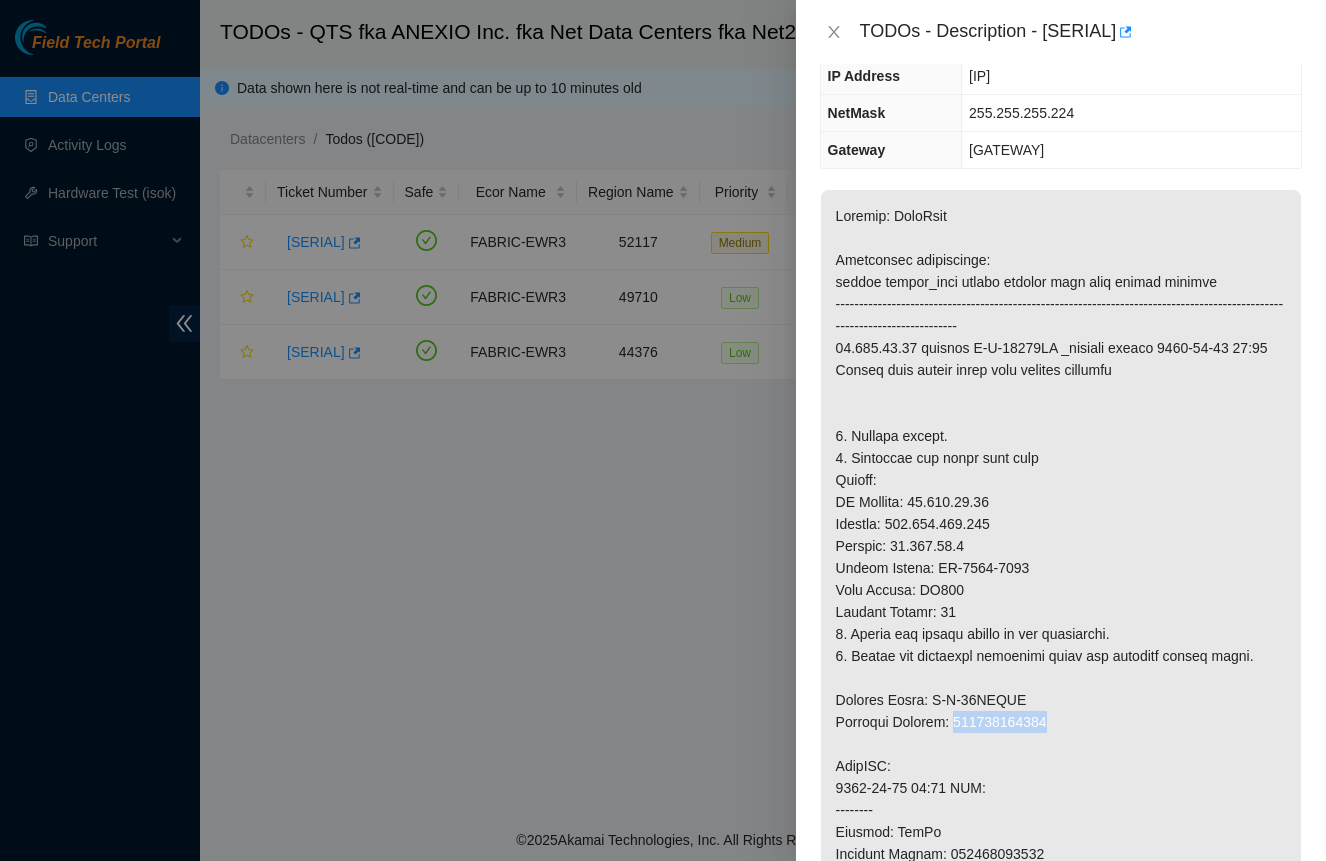 click at bounding box center (1061, 755) 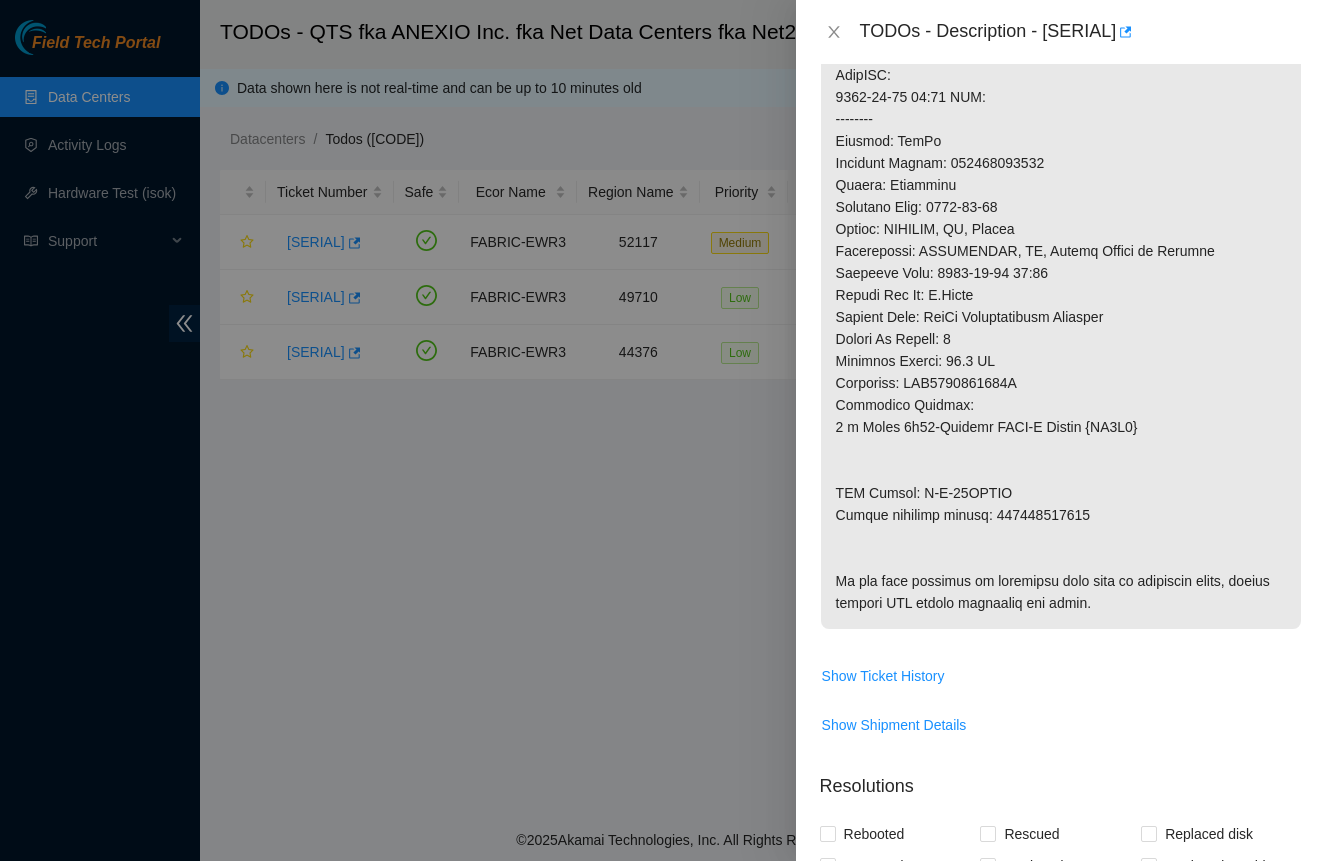 scroll, scrollTop: 1013, scrollLeft: 0, axis: vertical 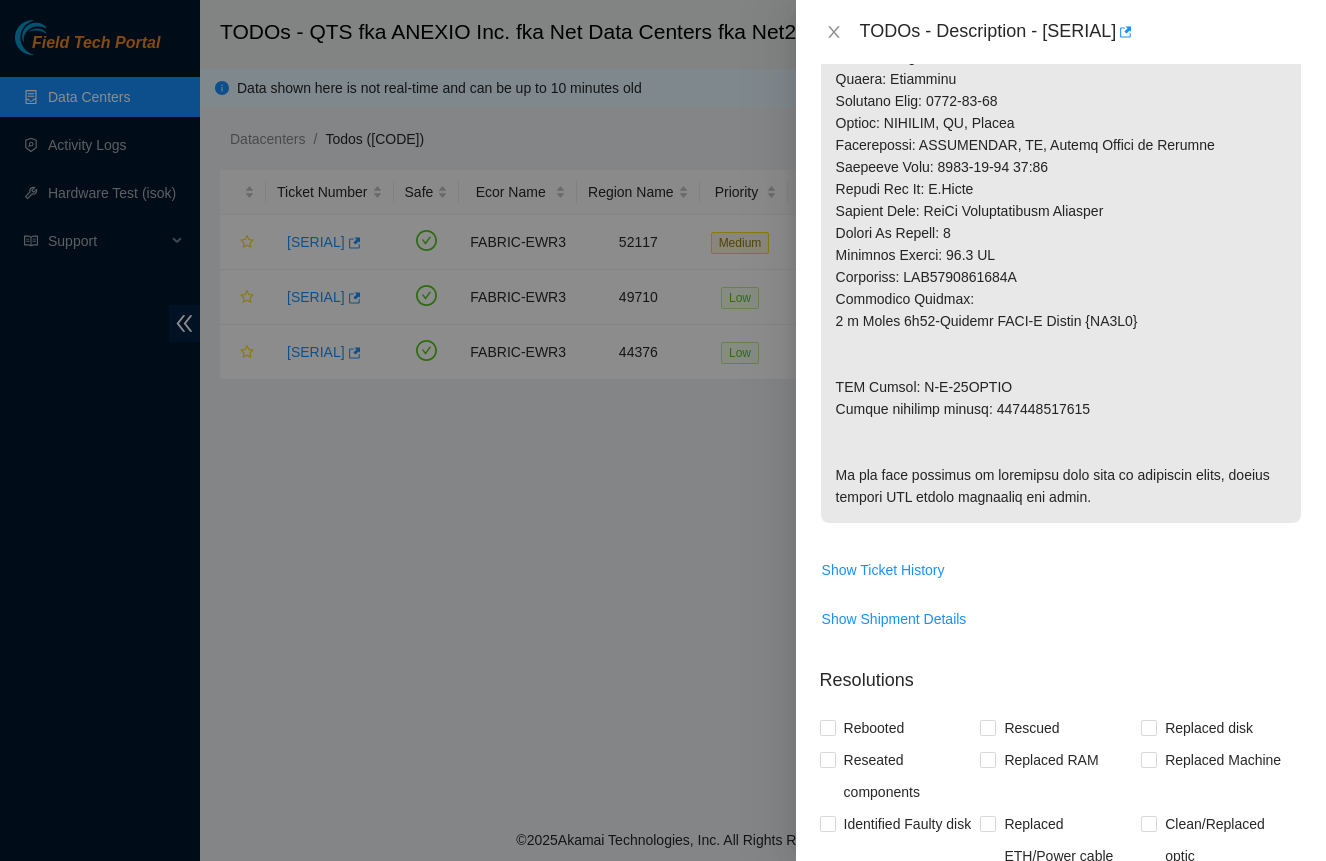 click at bounding box center (1061, -42) 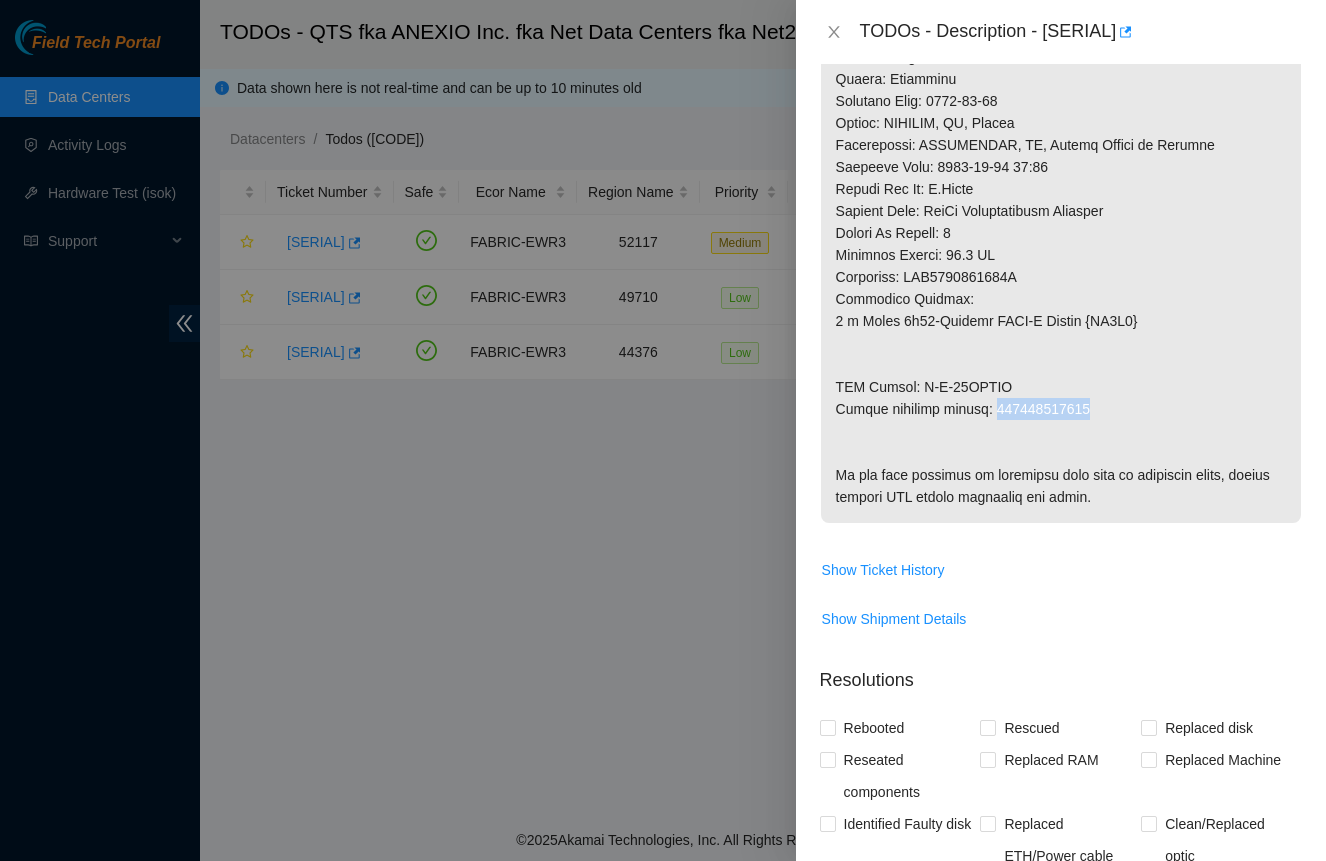 click at bounding box center (1061, -42) 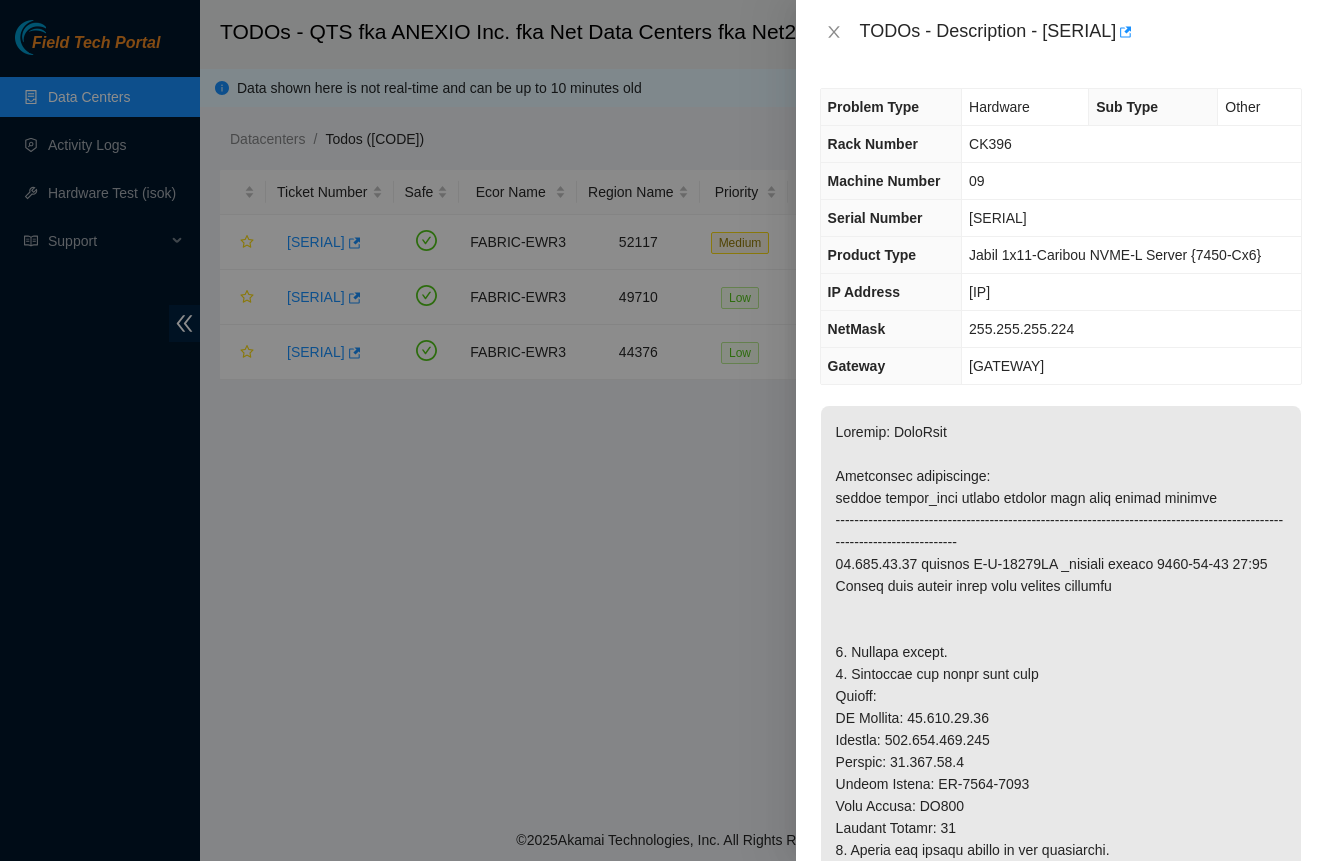scroll, scrollTop: 0, scrollLeft: 0, axis: both 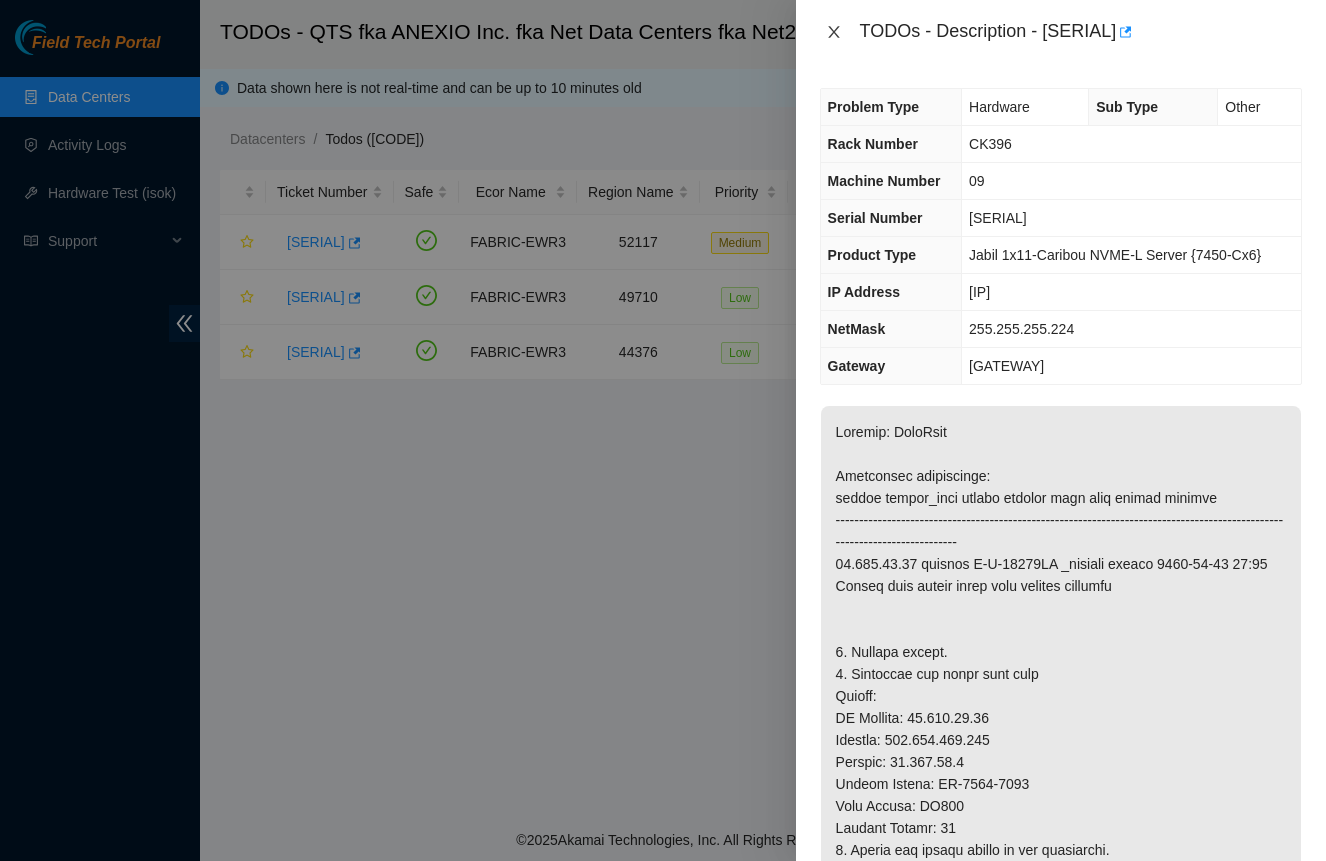 click at bounding box center [834, 32] 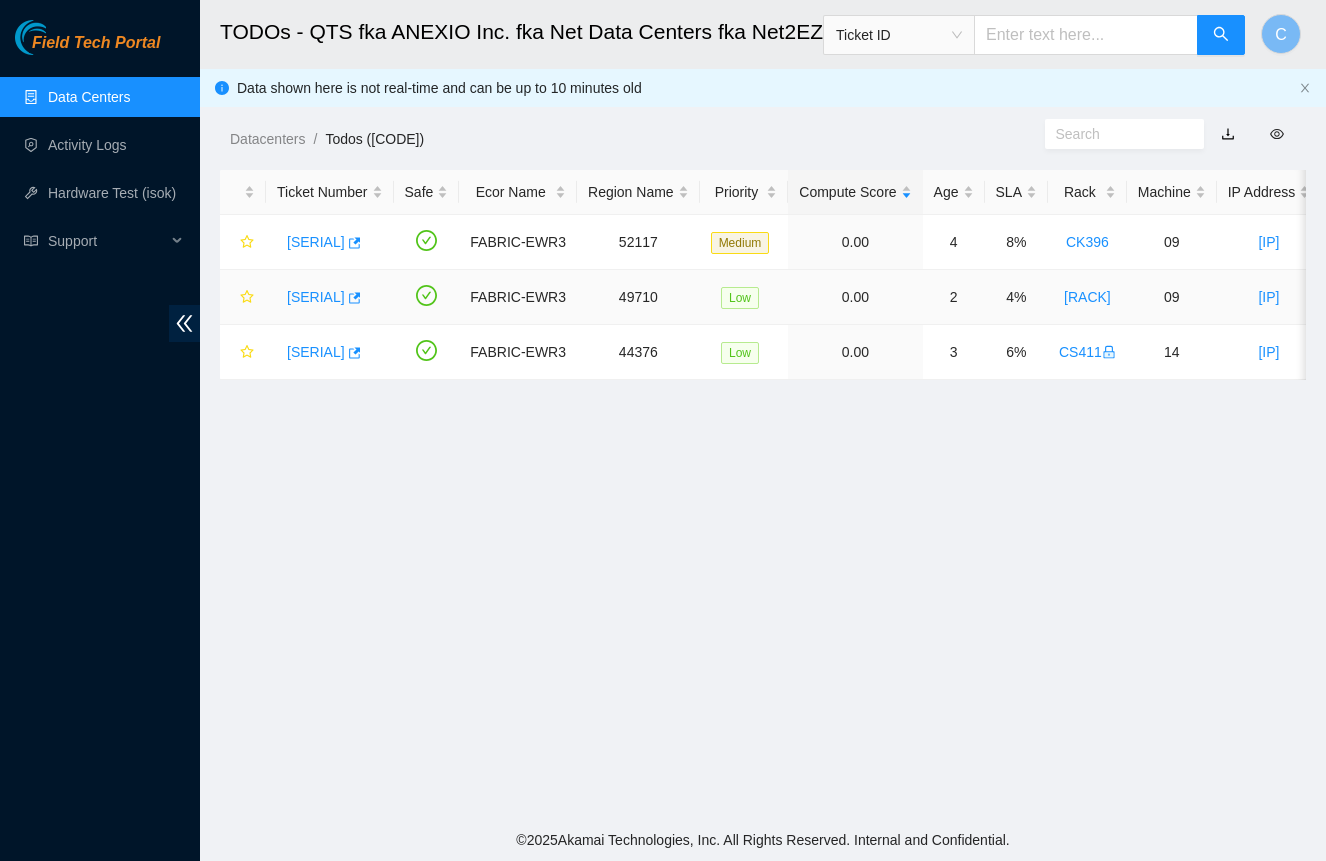 click on "[TICKET_ID]" at bounding box center (316, 297) 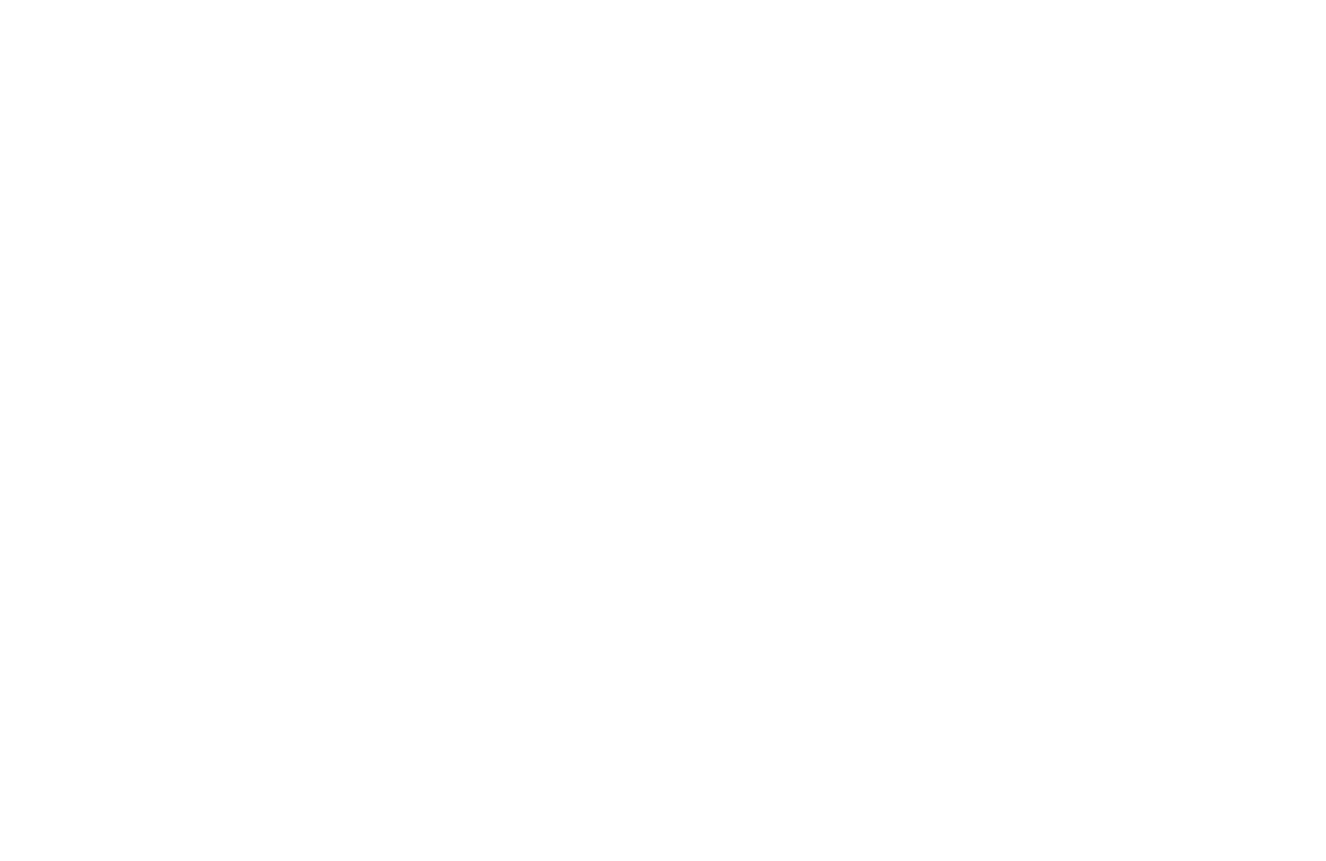 scroll, scrollTop: 0, scrollLeft: 0, axis: both 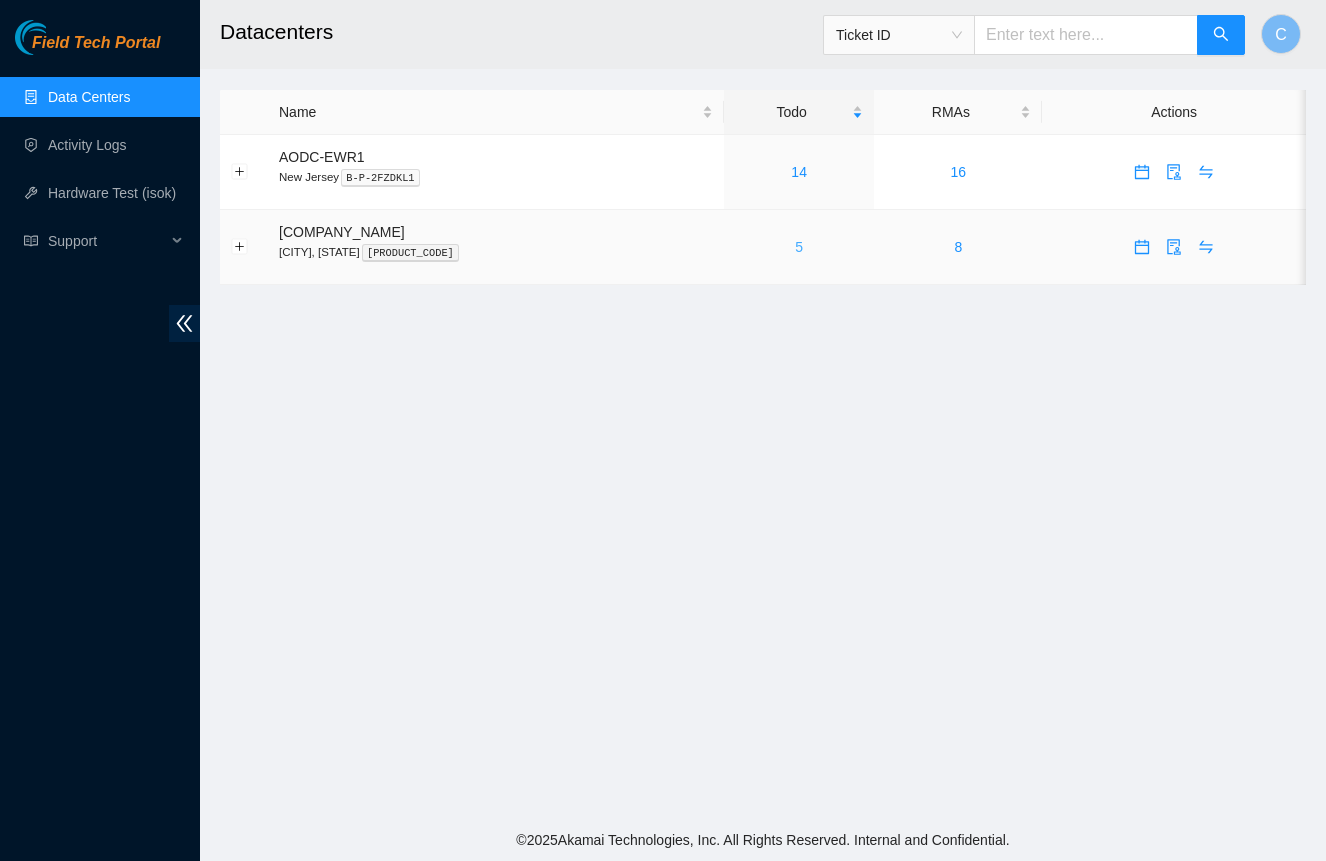 click on "5" at bounding box center [799, 247] 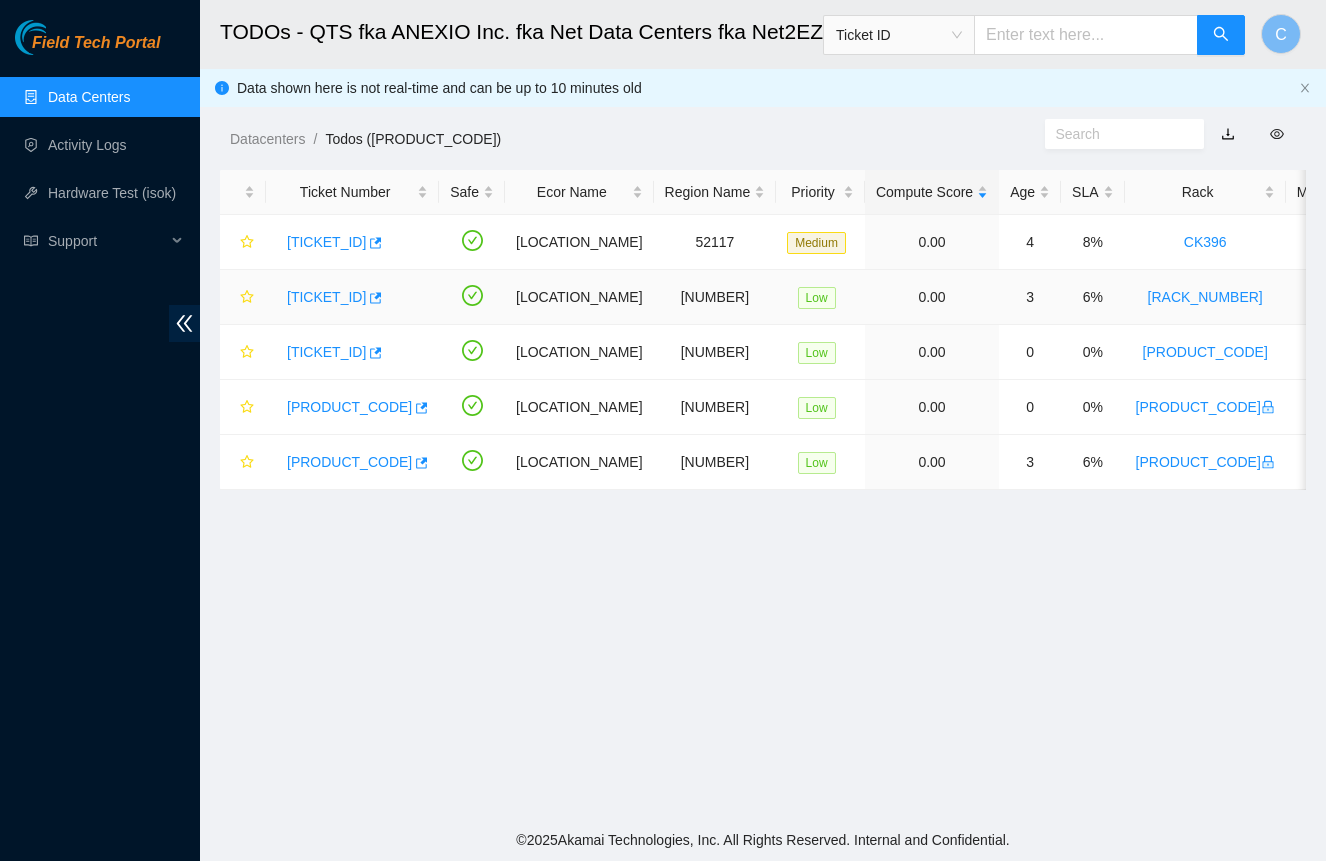 click on "[TICKET_ID]" at bounding box center [326, 297] 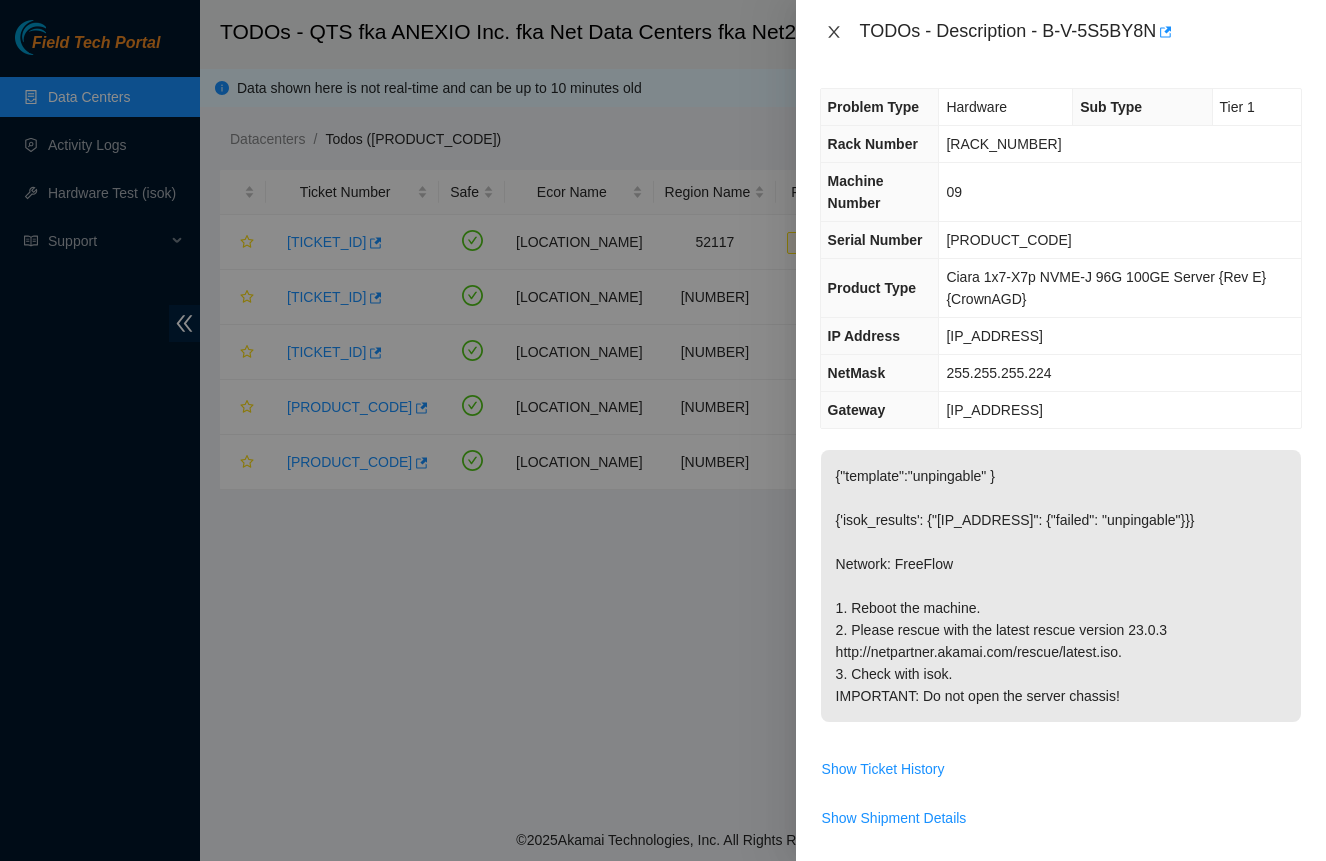click 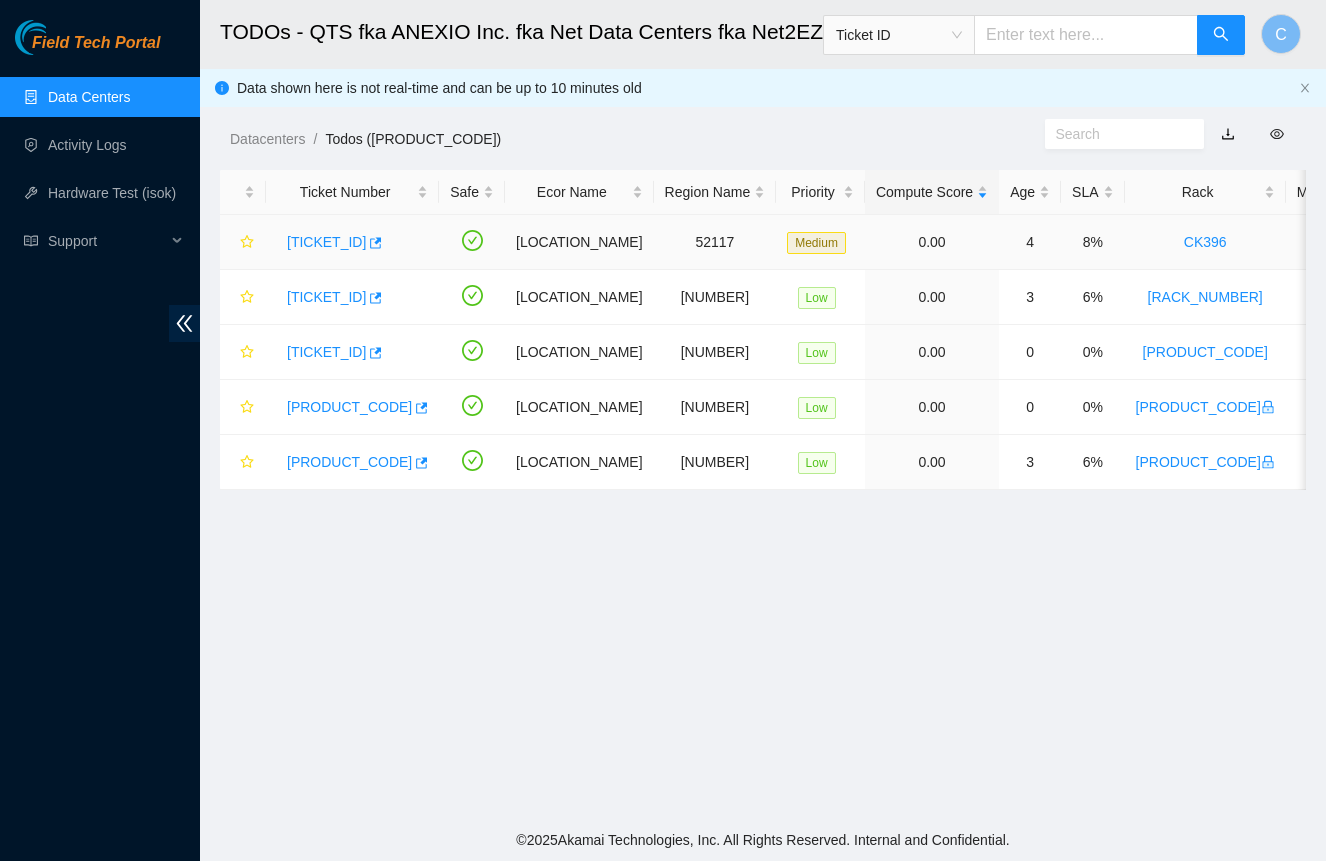 click on "[TICKET_ID]" at bounding box center (326, 242) 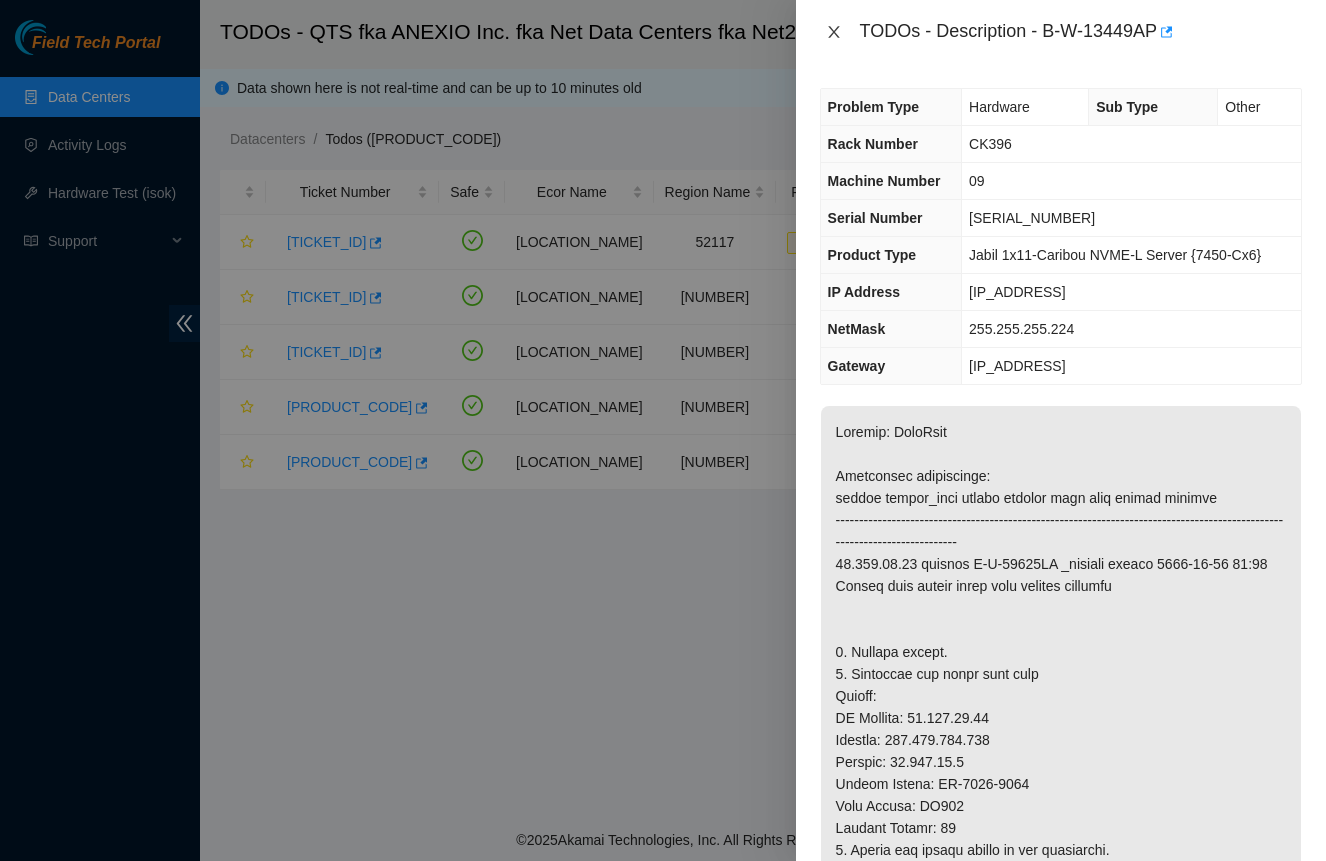 click 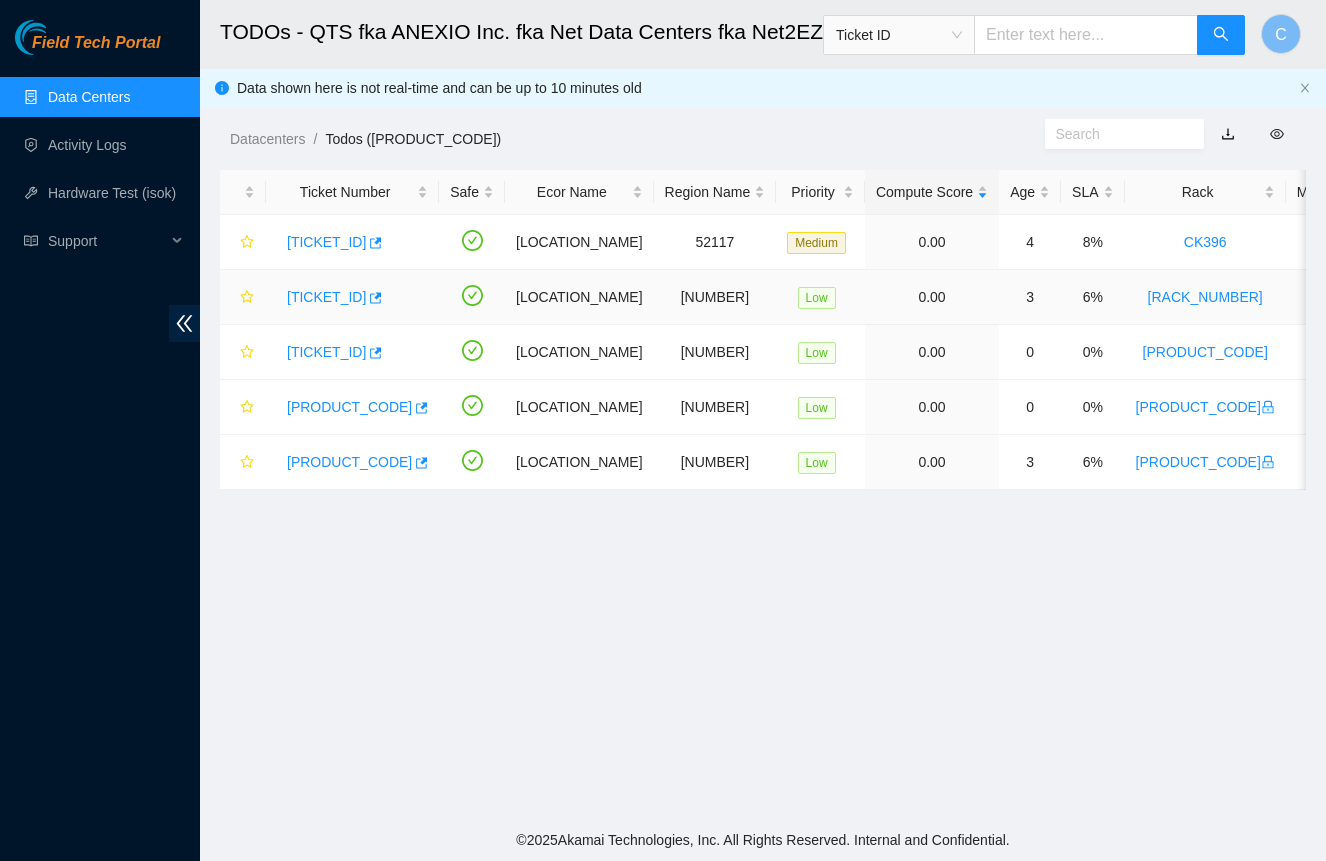 click on "[TICKET_ID]" at bounding box center (326, 297) 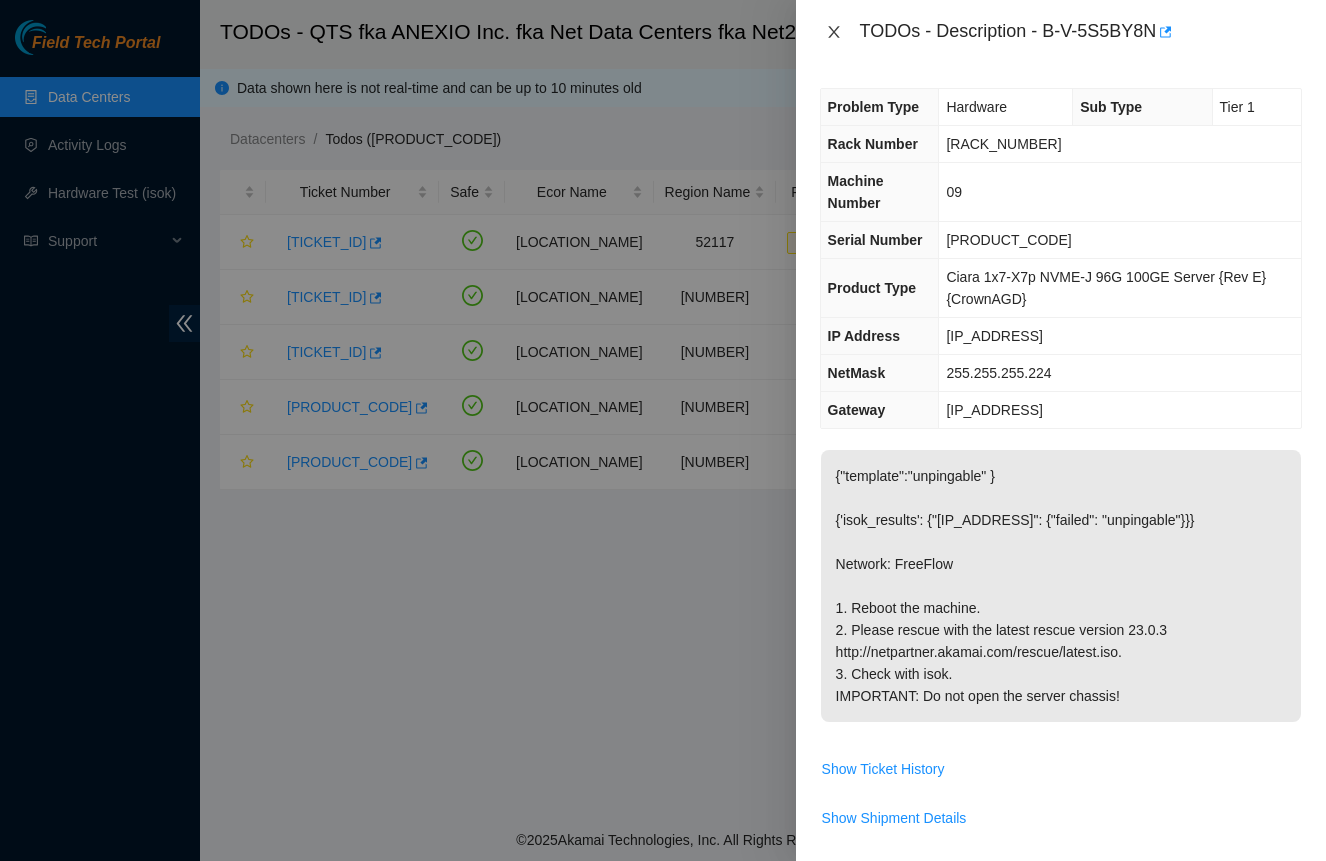 click 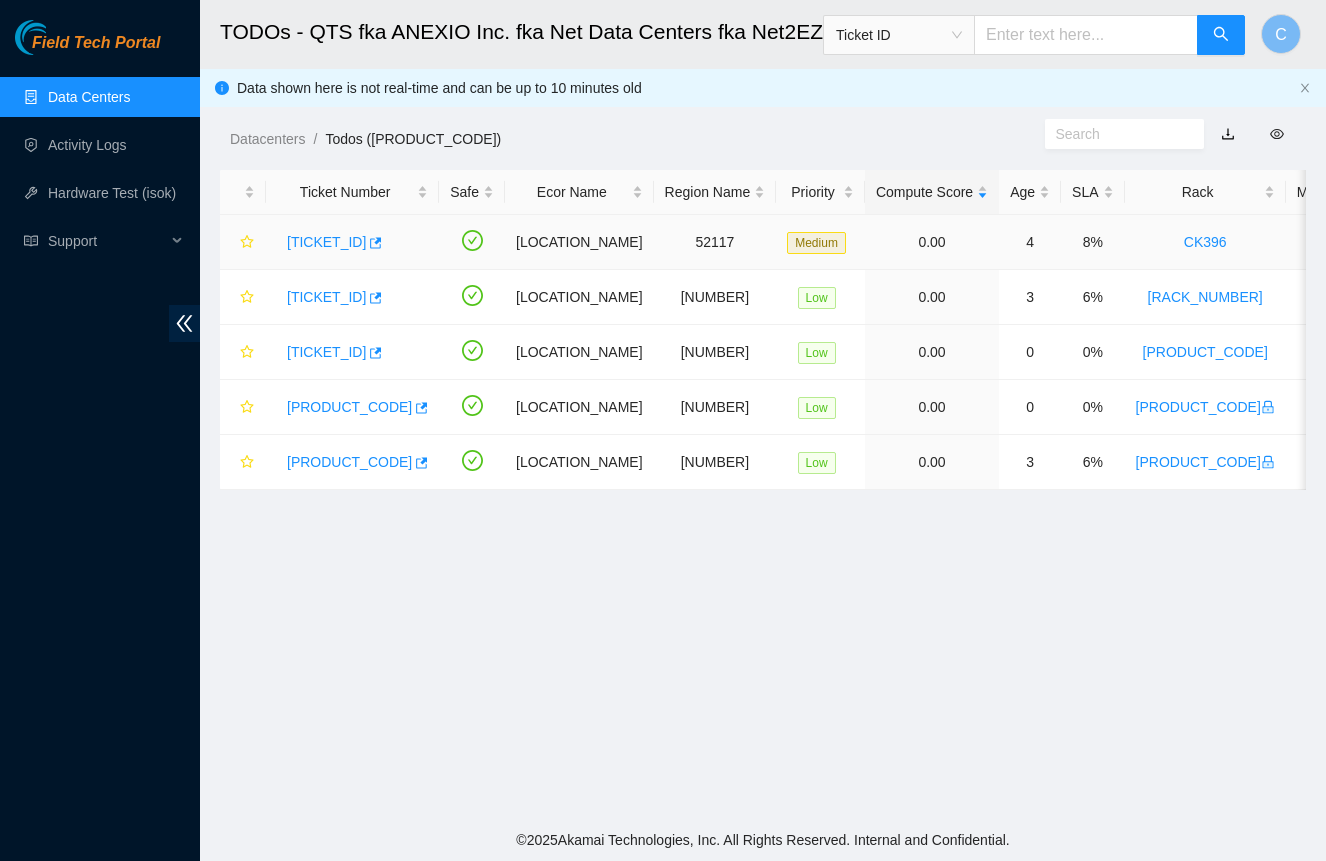 click on "[TICKET_ID]" at bounding box center [326, 242] 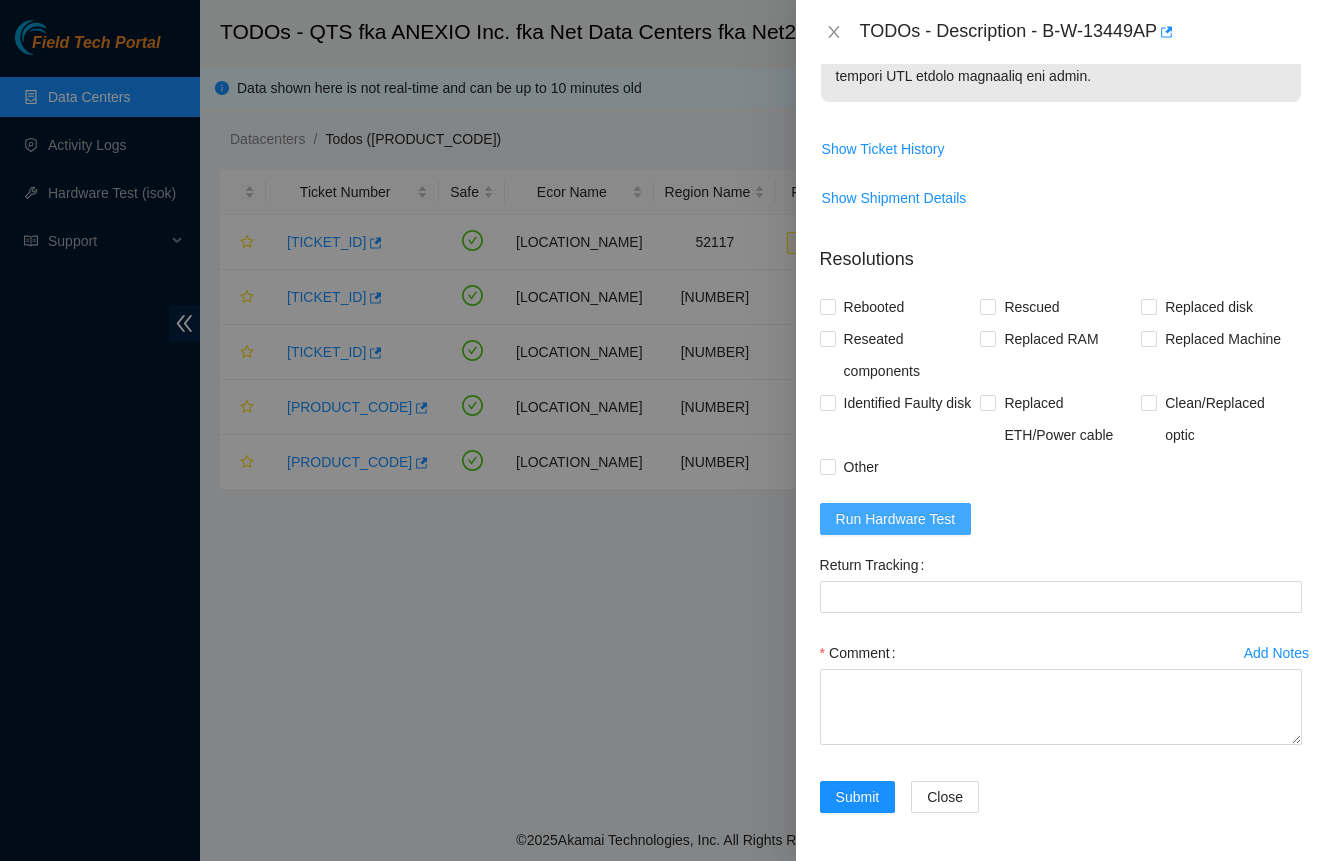 scroll, scrollTop: 1522, scrollLeft: 0, axis: vertical 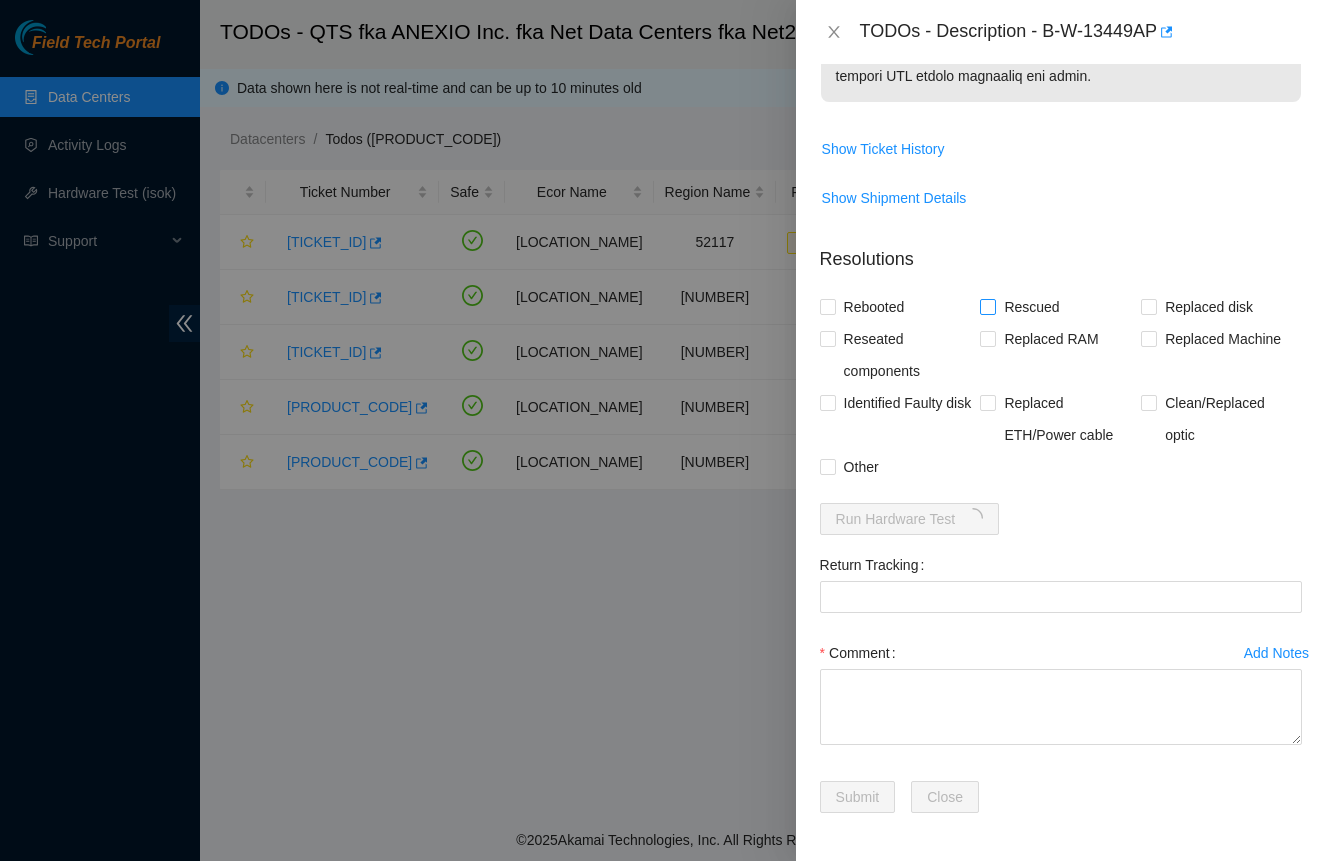 click on "Rescued" at bounding box center (1031, 307) 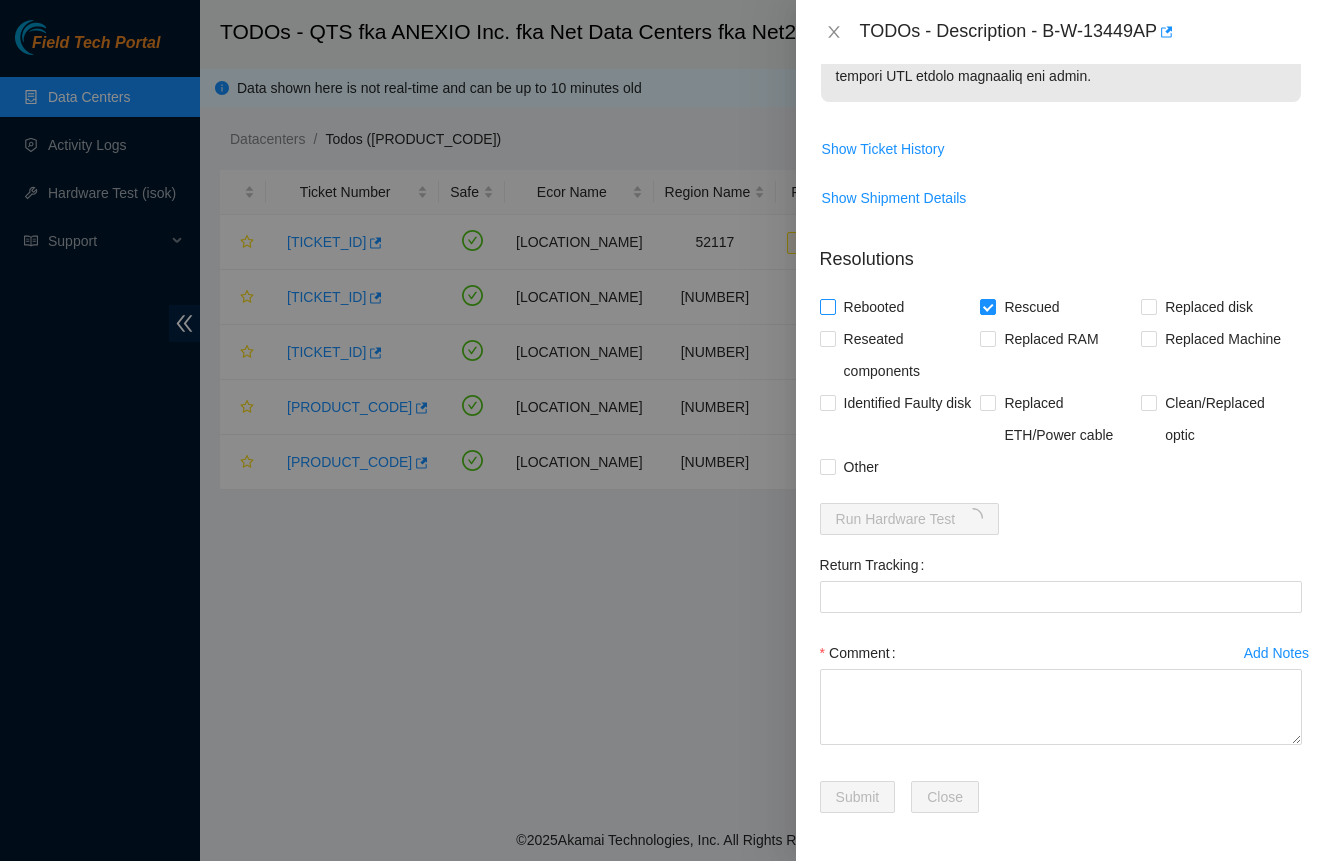 click on "Rebooted" at bounding box center (874, 307) 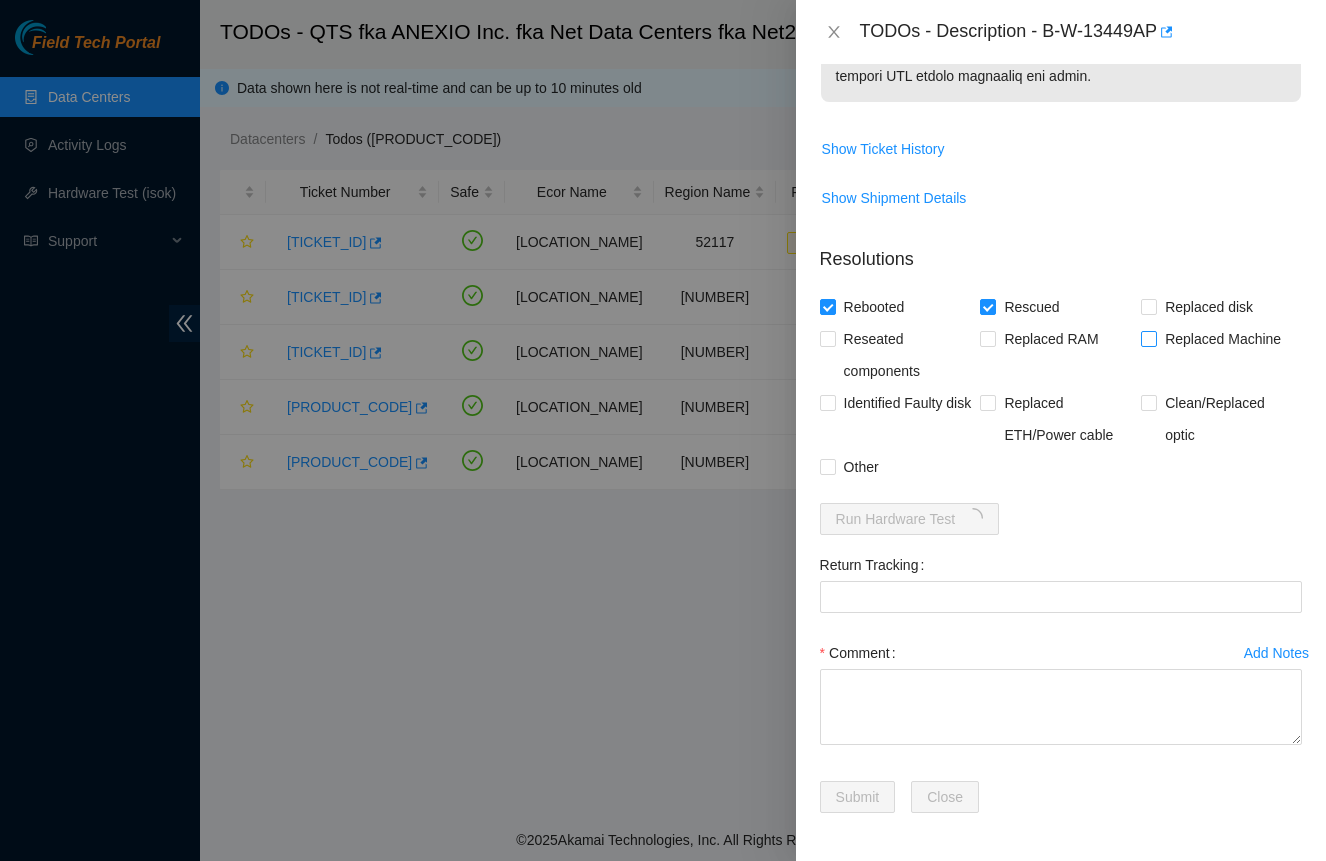 click on "Replaced Machine" at bounding box center [1223, 339] 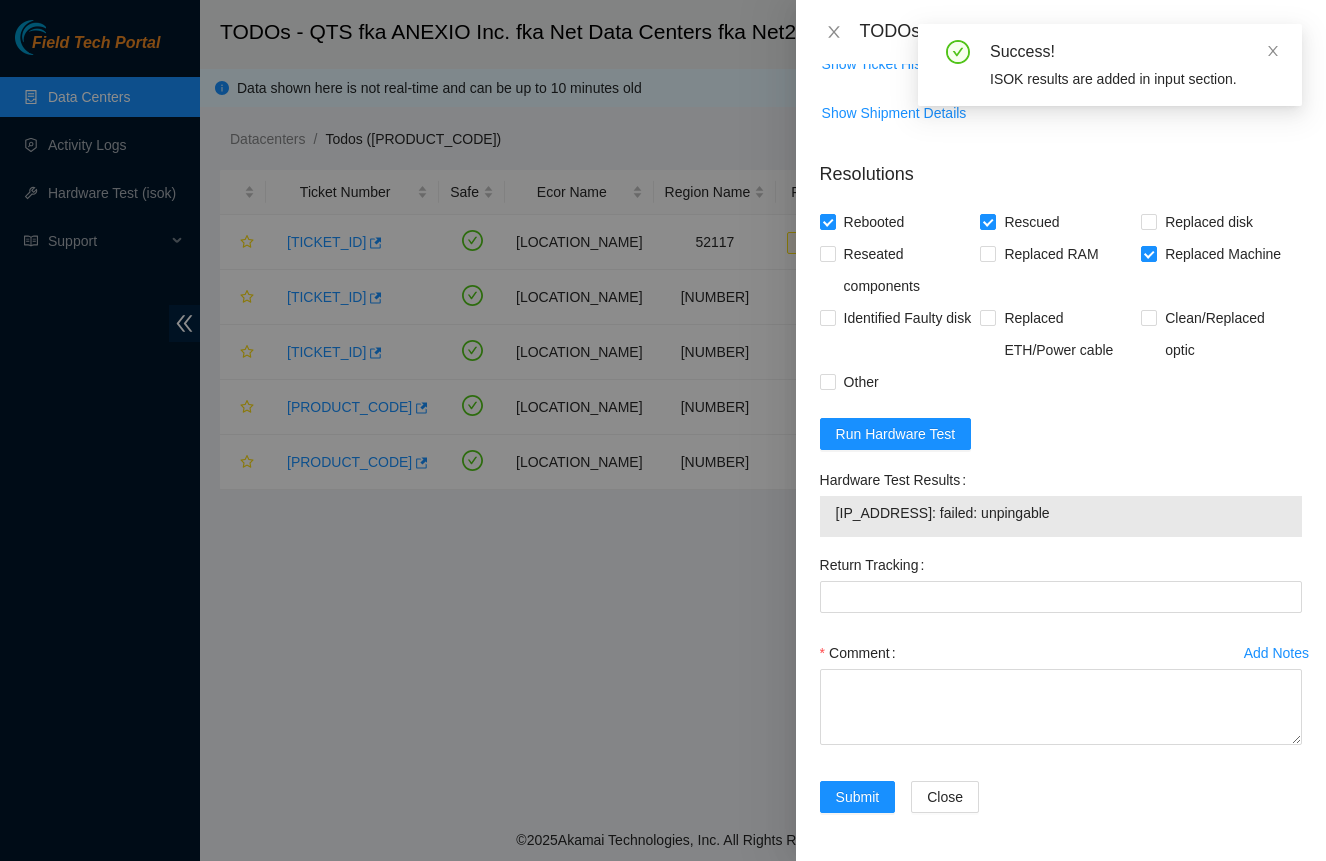 click on "TODOs - Description - B-W-13449AP" at bounding box center (1061, 32) 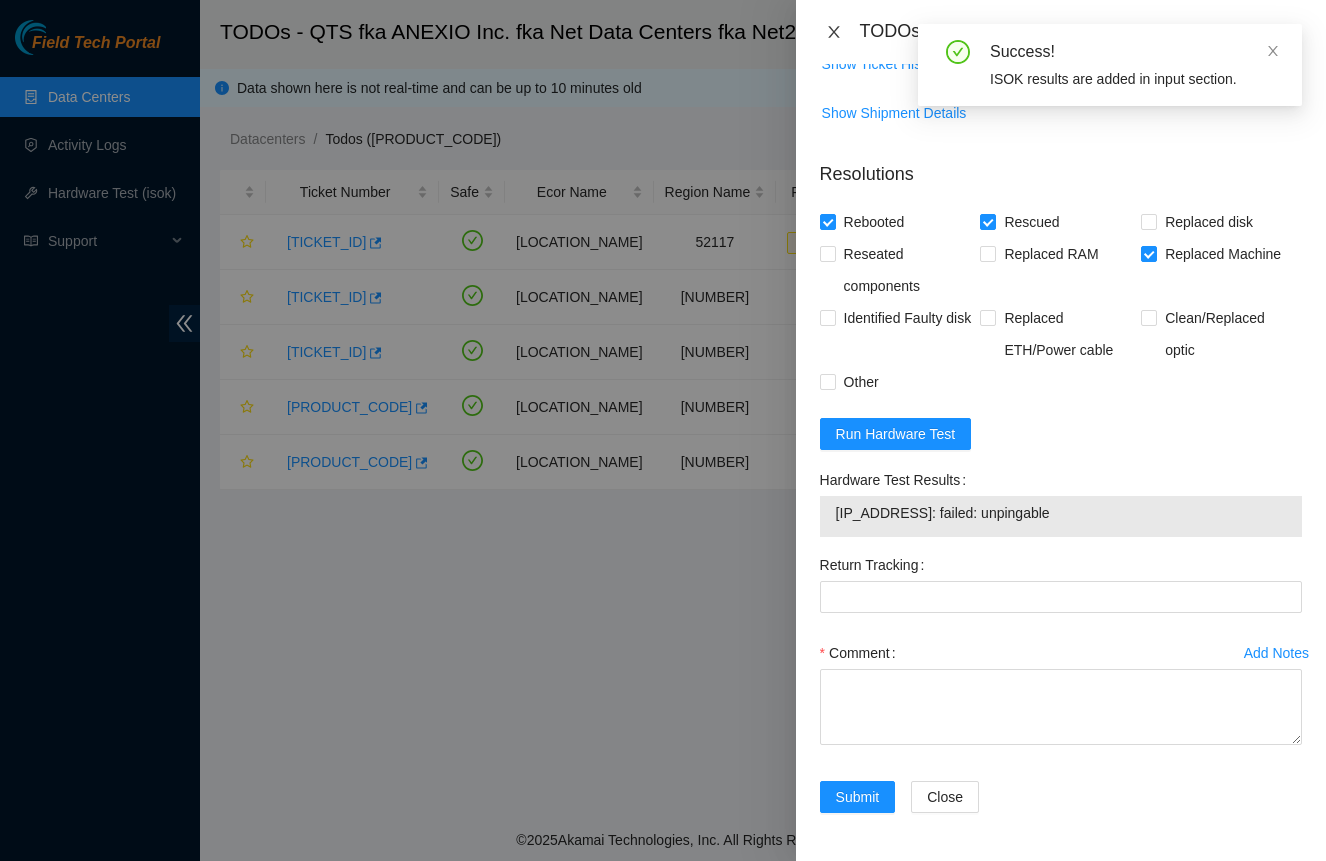 click 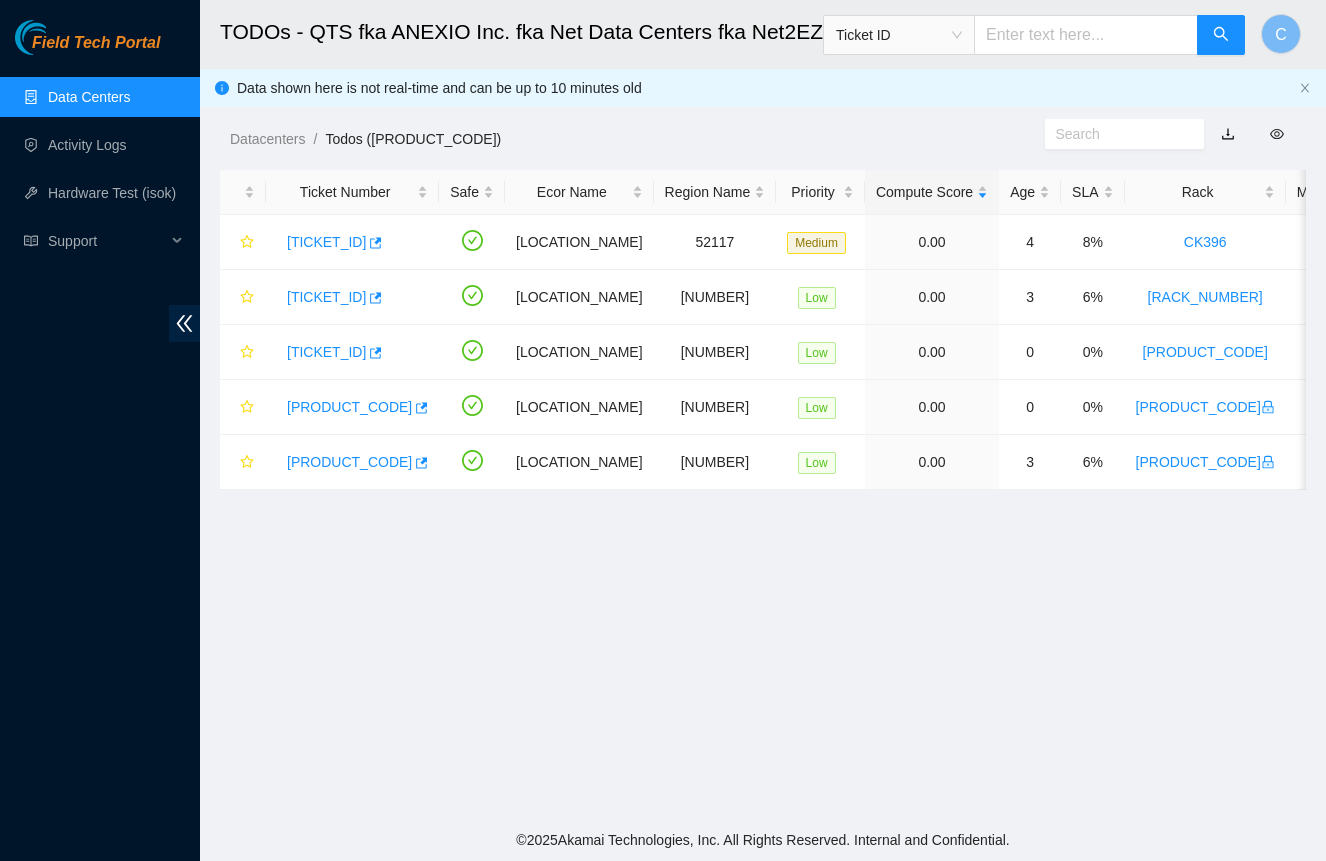 scroll, scrollTop: 255, scrollLeft: 0, axis: vertical 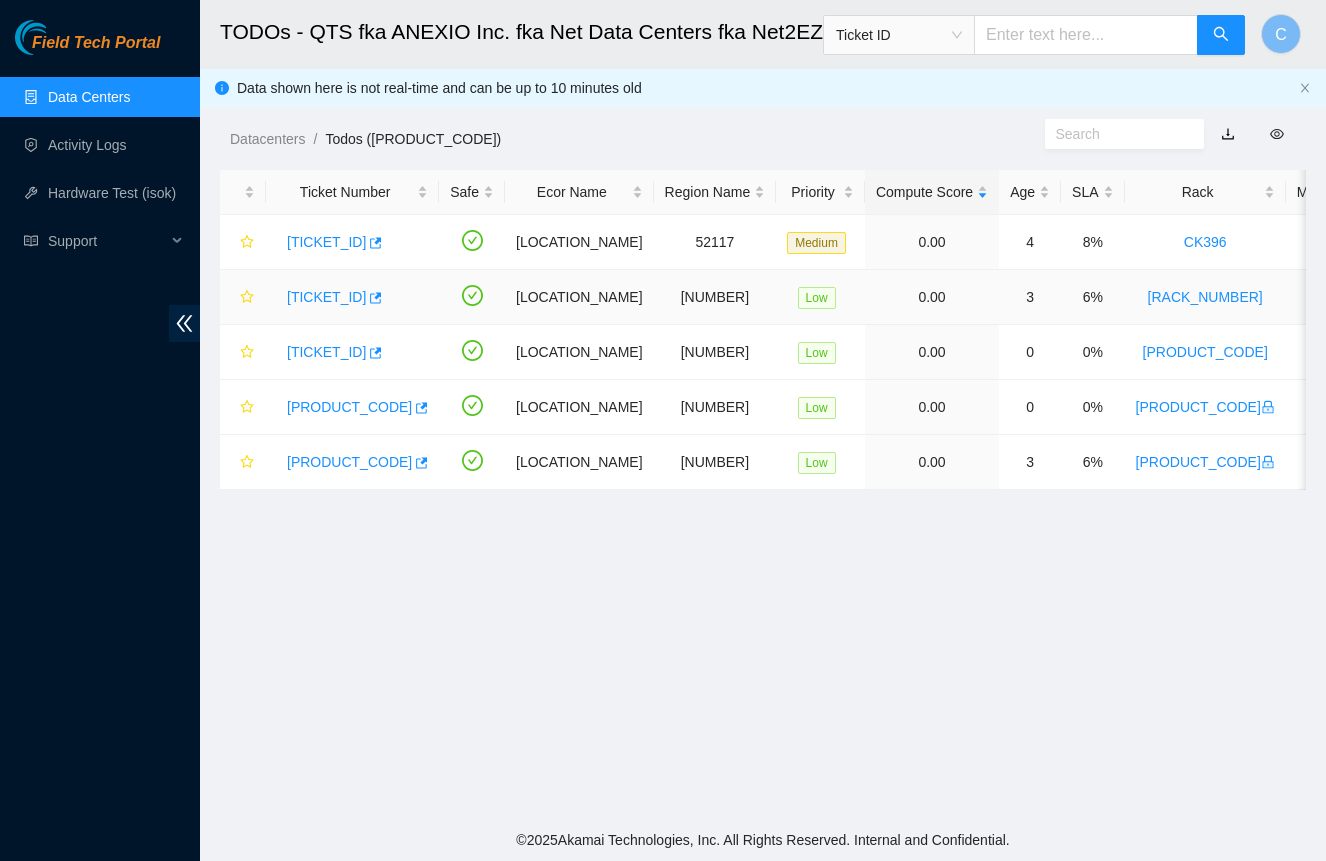 click on "[TICKET_ID]" at bounding box center (326, 297) 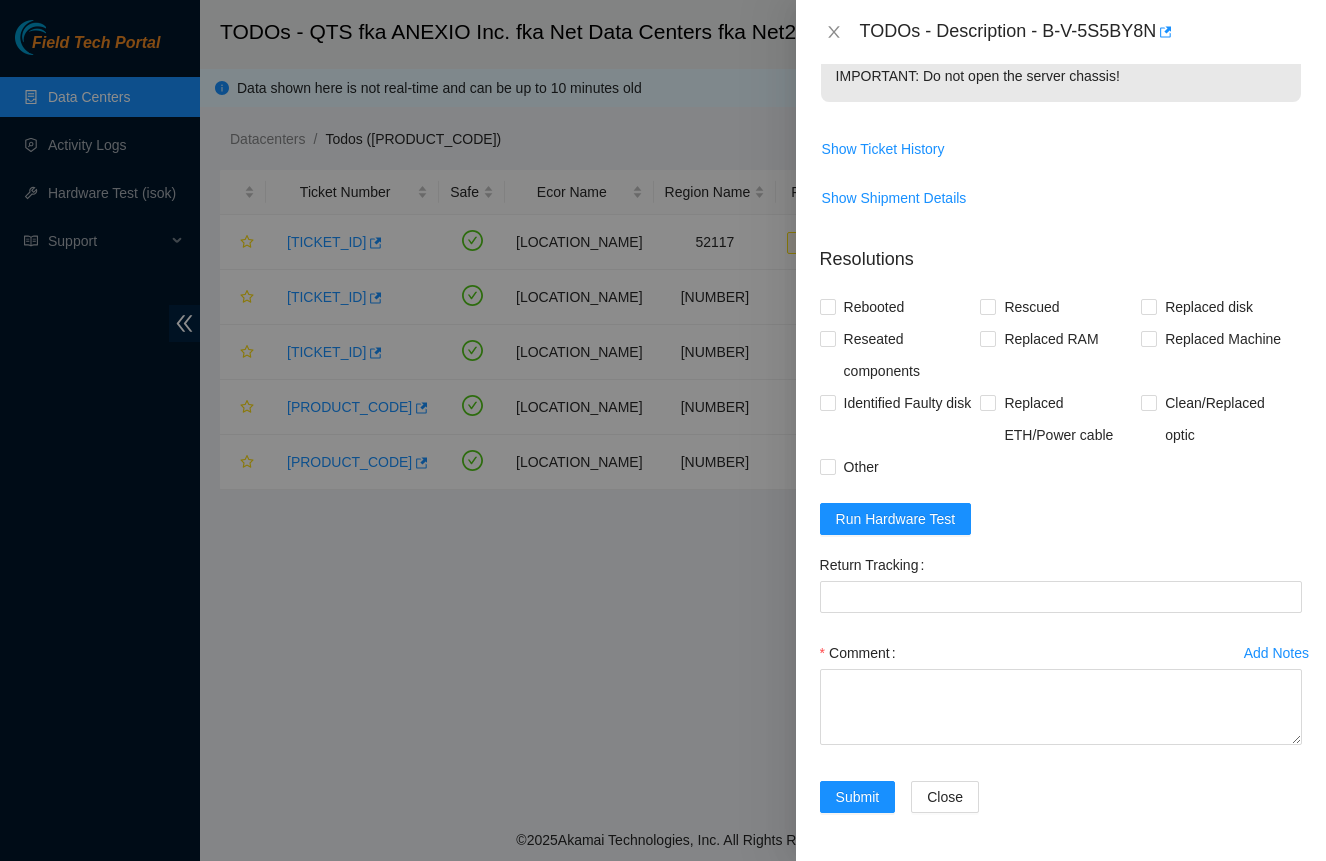 scroll, scrollTop: 664, scrollLeft: 0, axis: vertical 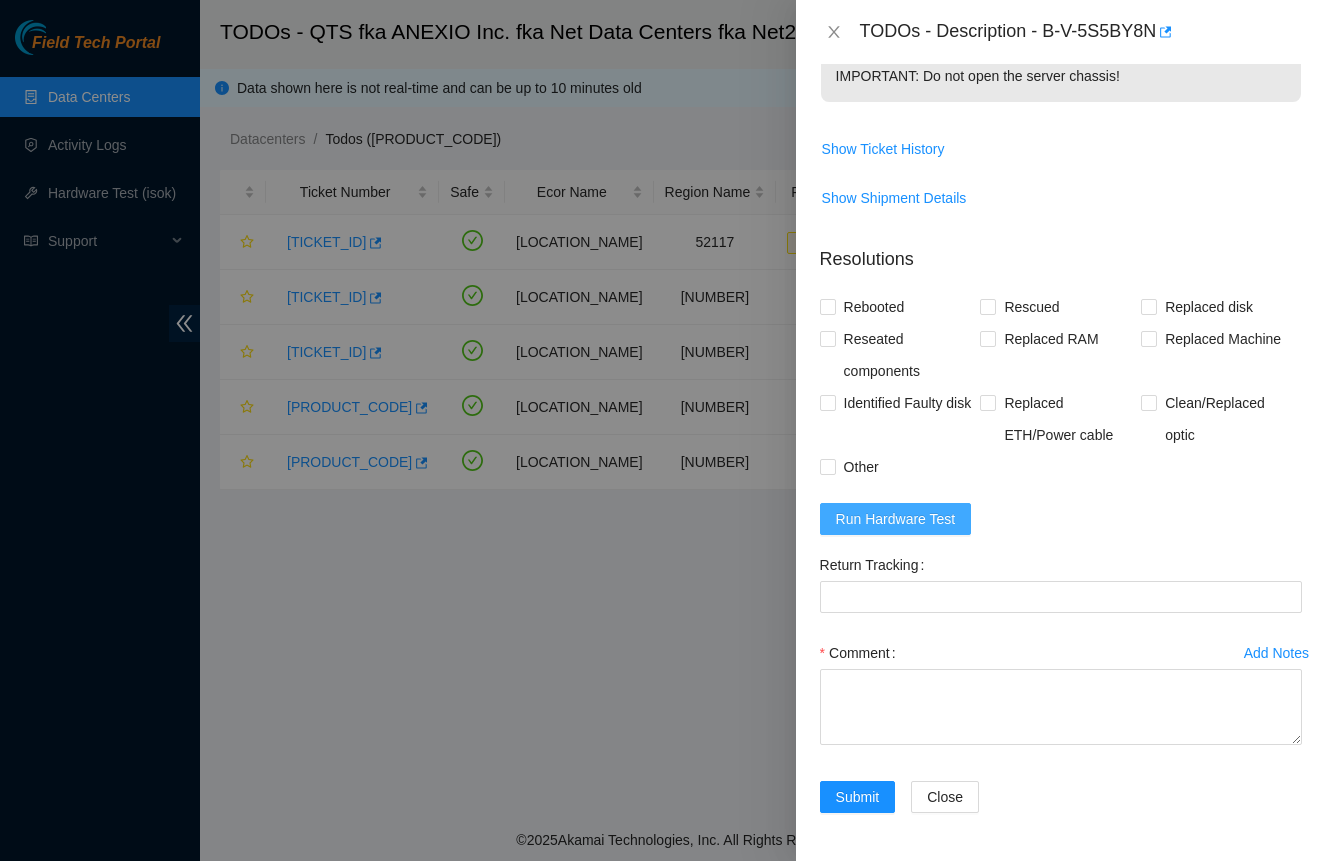 click on "Run Hardware Test" at bounding box center [896, 519] 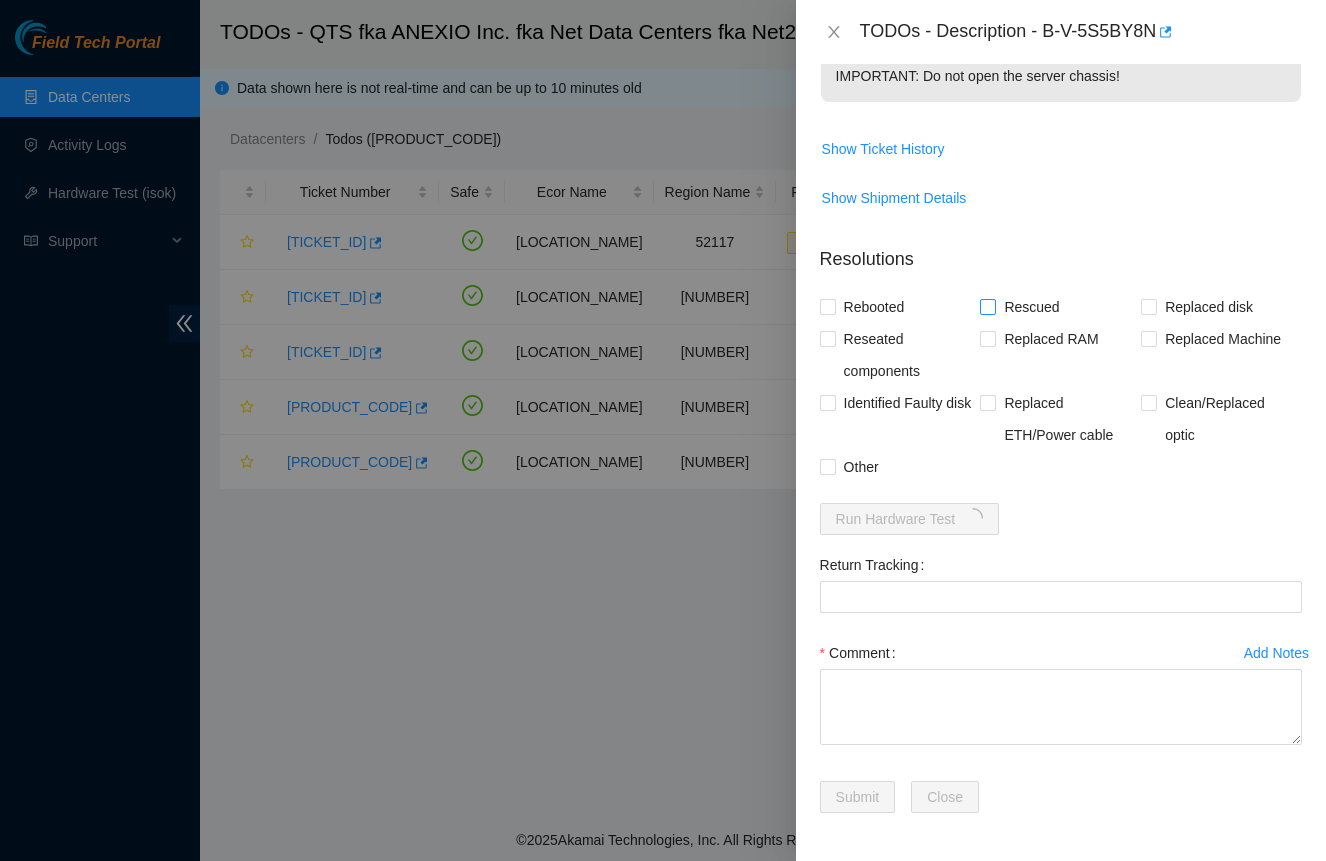 click on "Rescued" at bounding box center (1031, 307) 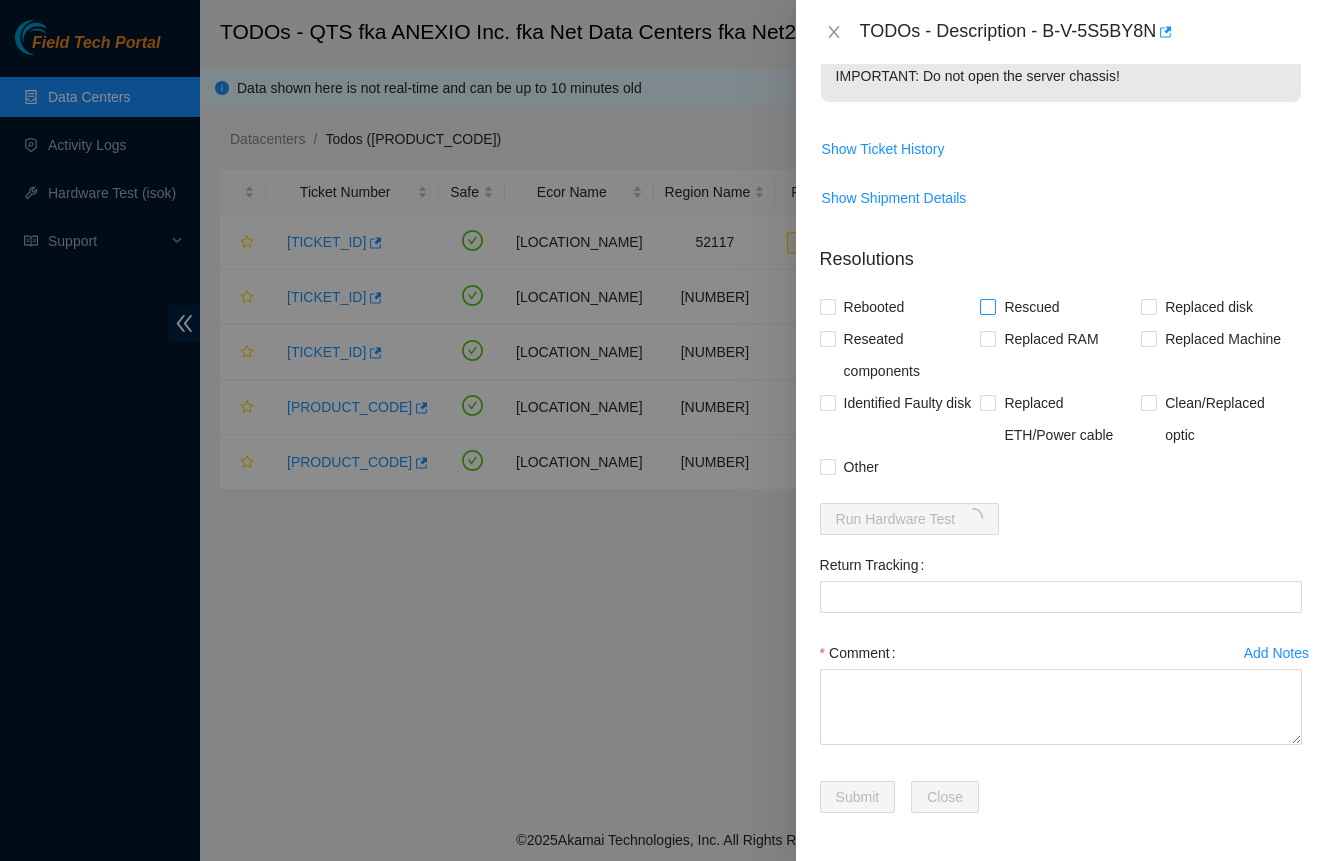 click on "Rescued" at bounding box center [987, 306] 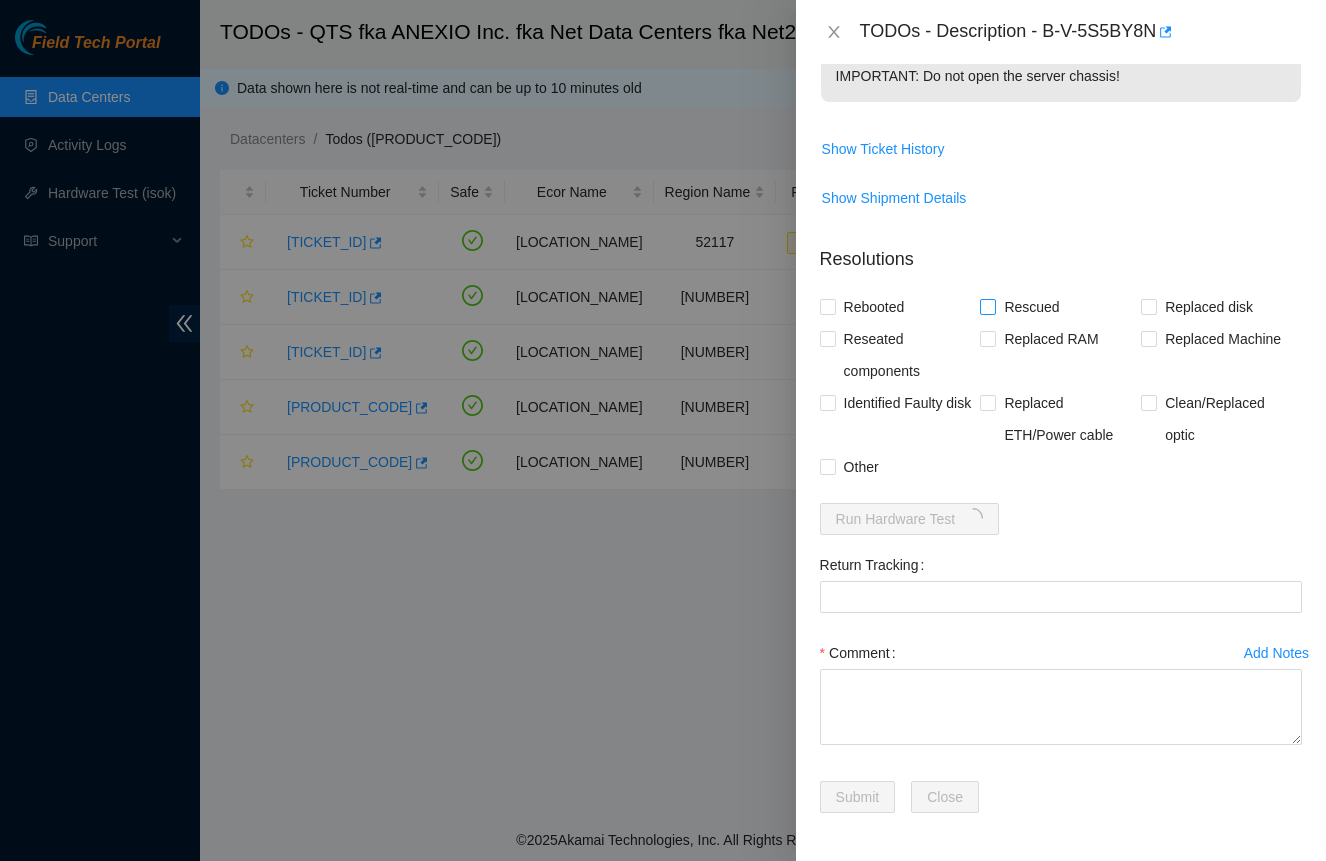 checkbox on "true" 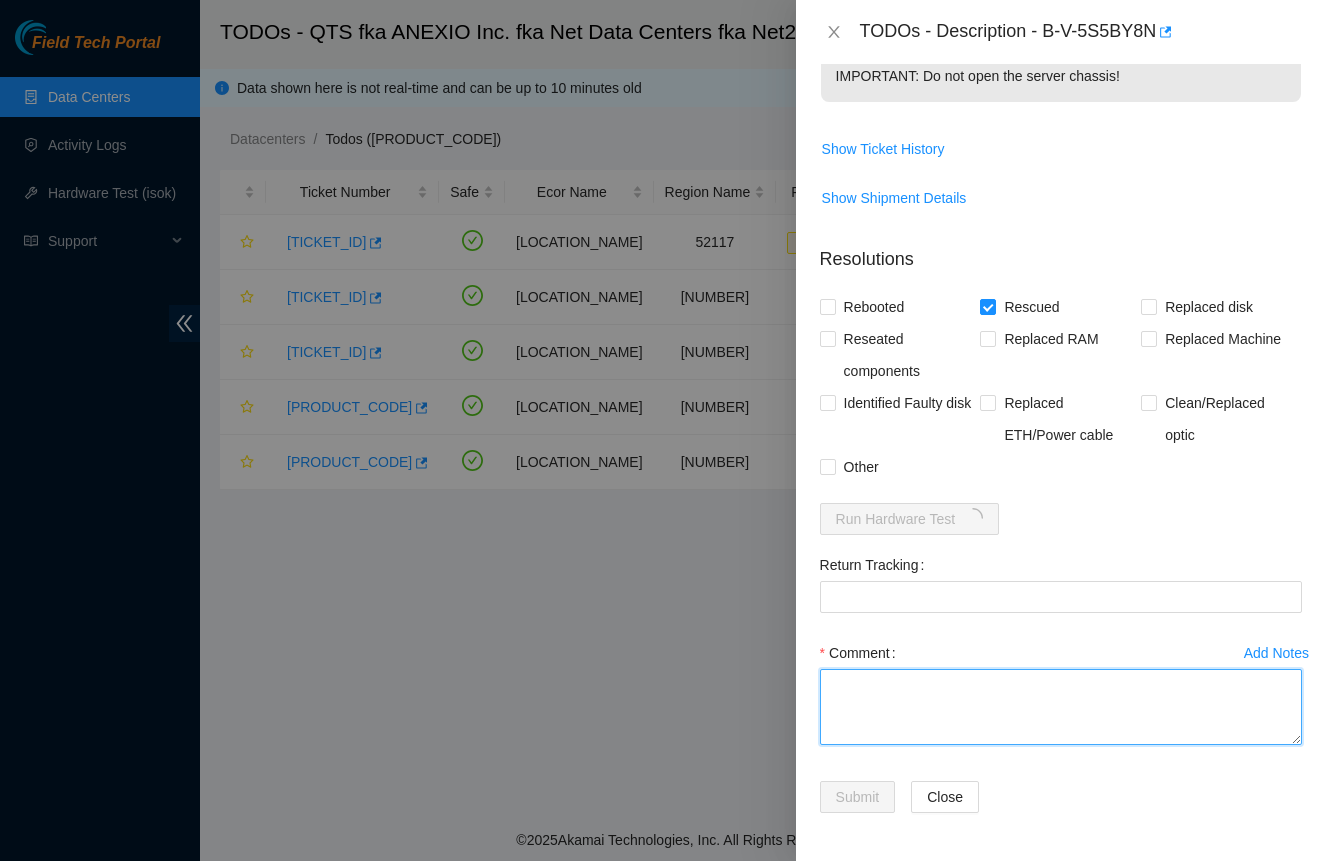 click on "Comment" at bounding box center (1061, 707) 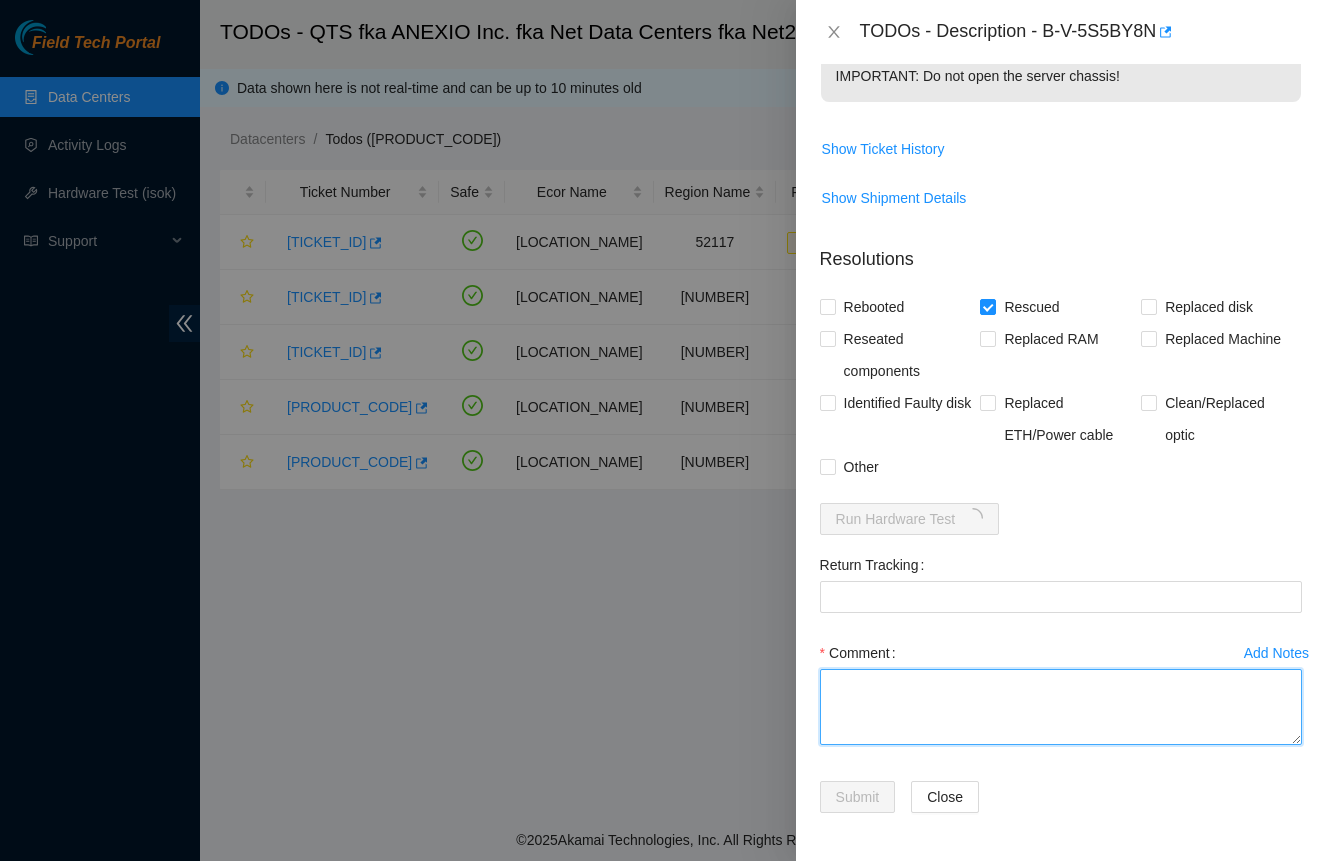 click on "Comment" at bounding box center (1061, 707) 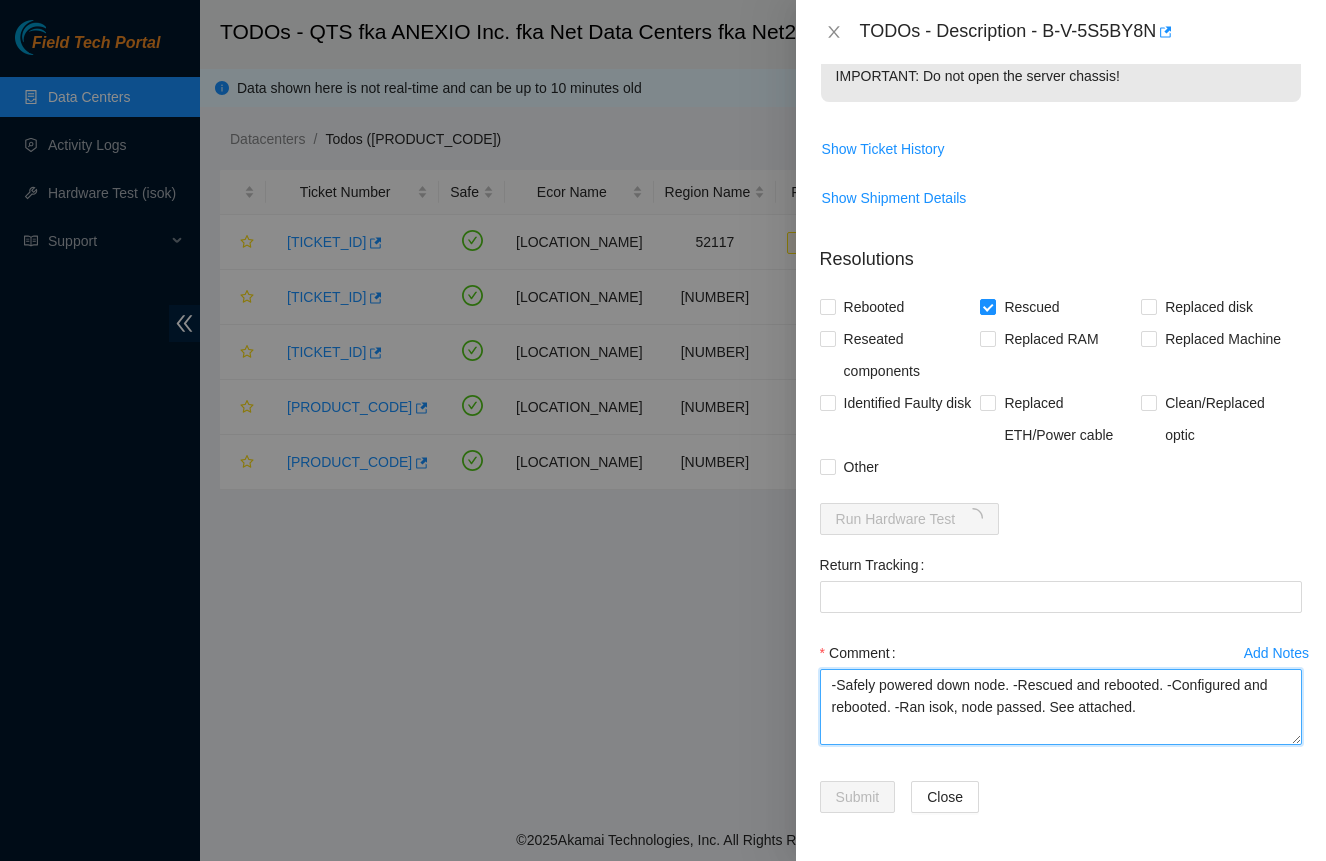 click on "-Safely powered down node. -Rescued and rebooted. -Configured and rebooted. -Ran isok, node passed. See attached." at bounding box center (1061, 707) 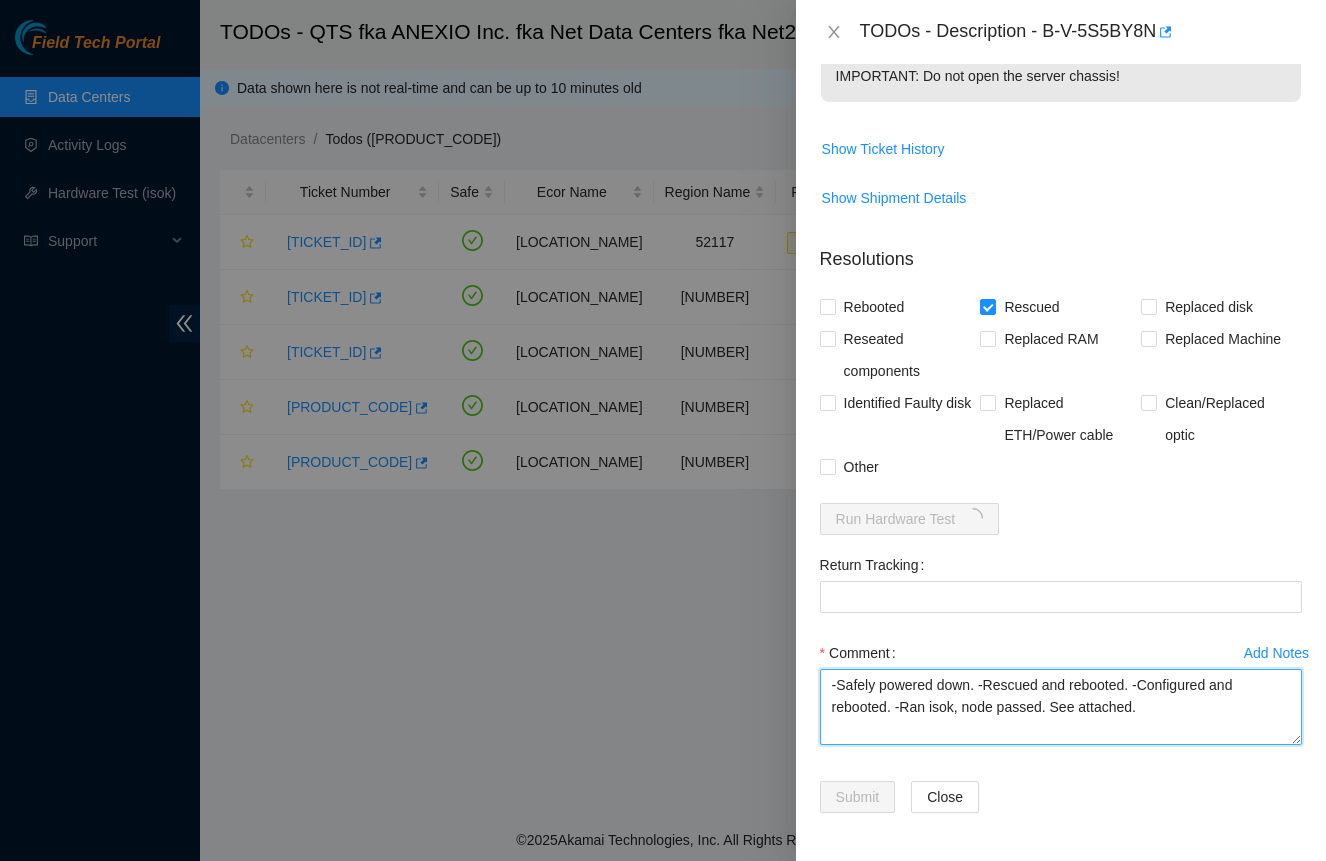 click on "-Safely powered down. -Rescued and rebooted. -Configured and rebooted. -Ran isok, node passed. See attached." at bounding box center (1061, 707) 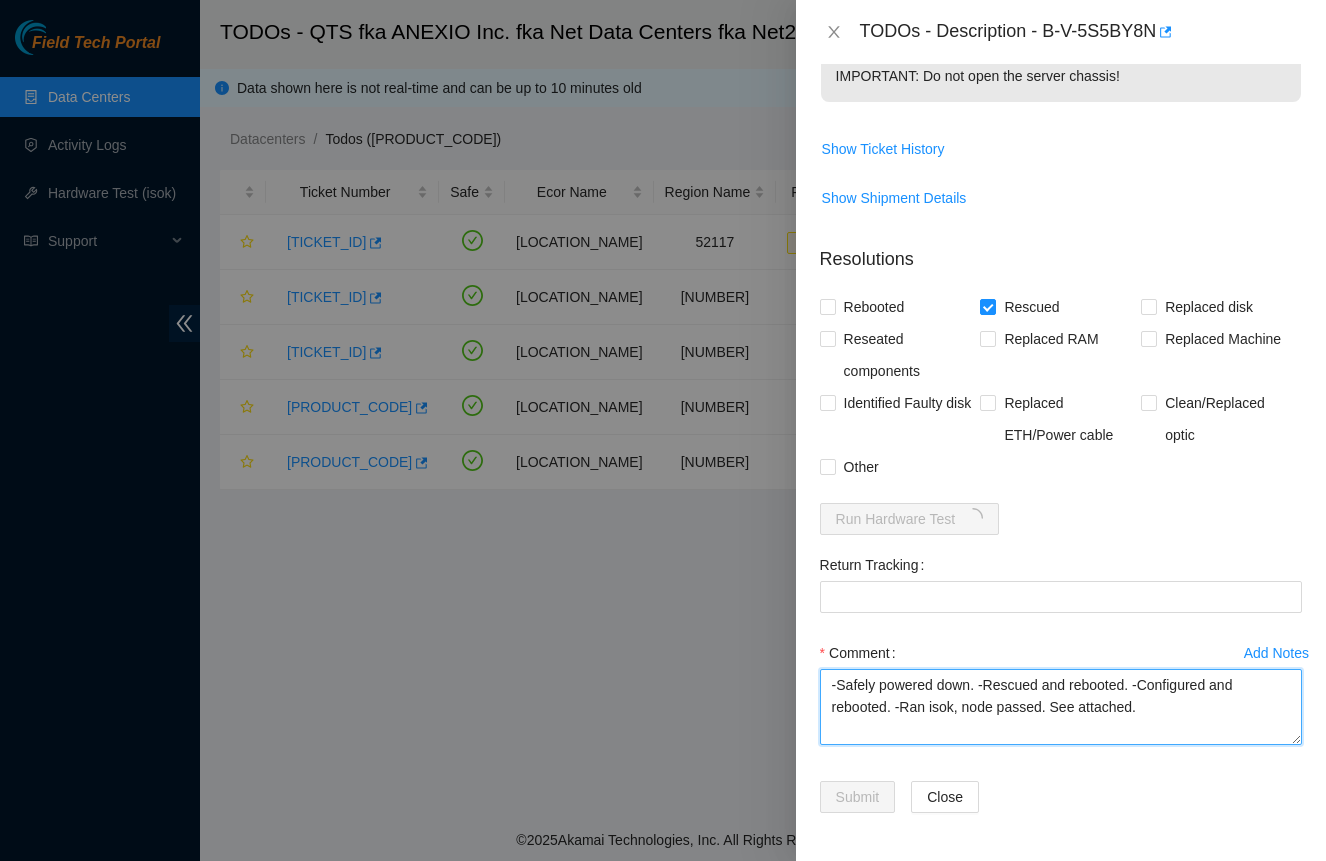 click on "-Safely powered down. -Rescued and rebooted. -Configured and rebooted. -Ran isok, node passed. See attached." at bounding box center (1061, 707) 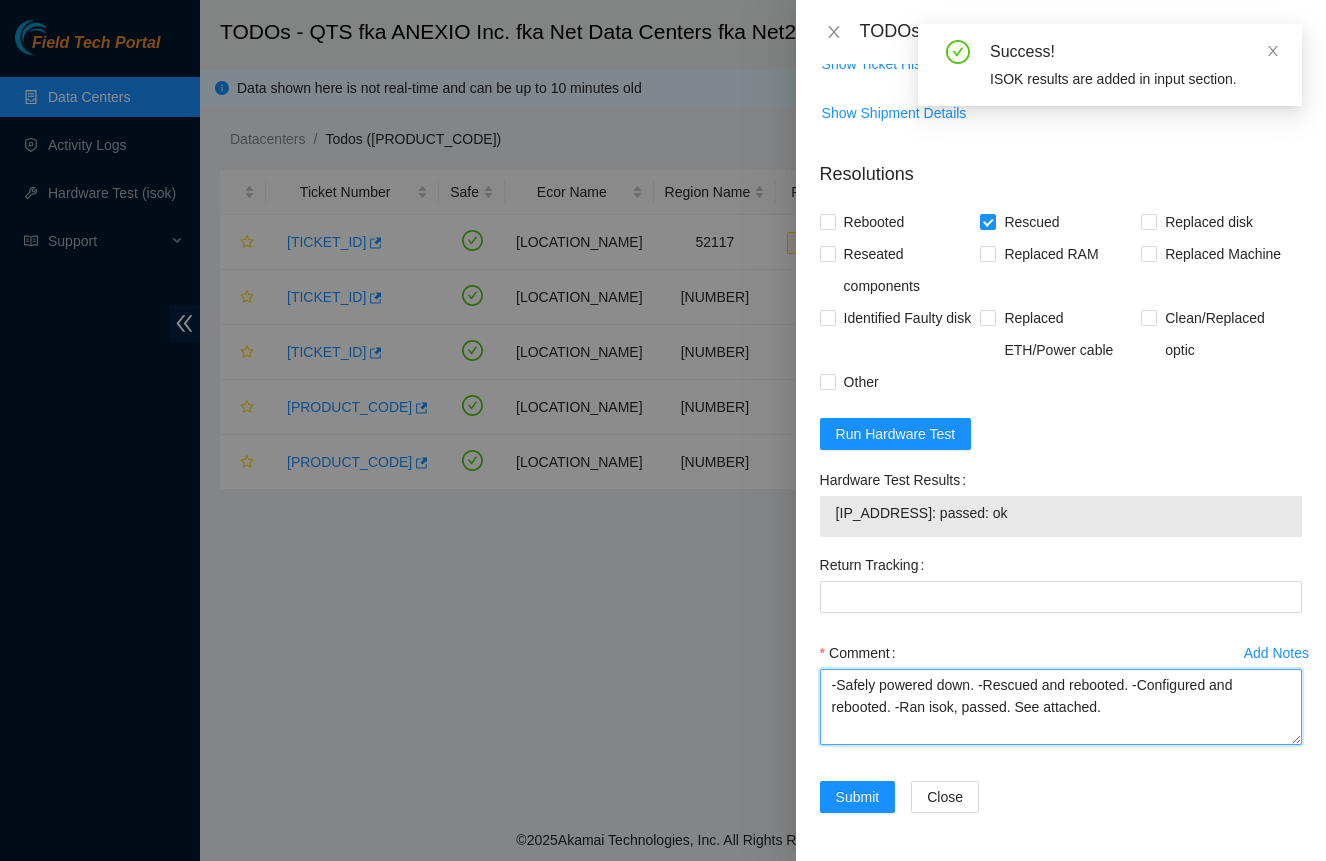 scroll, scrollTop: 749, scrollLeft: 0, axis: vertical 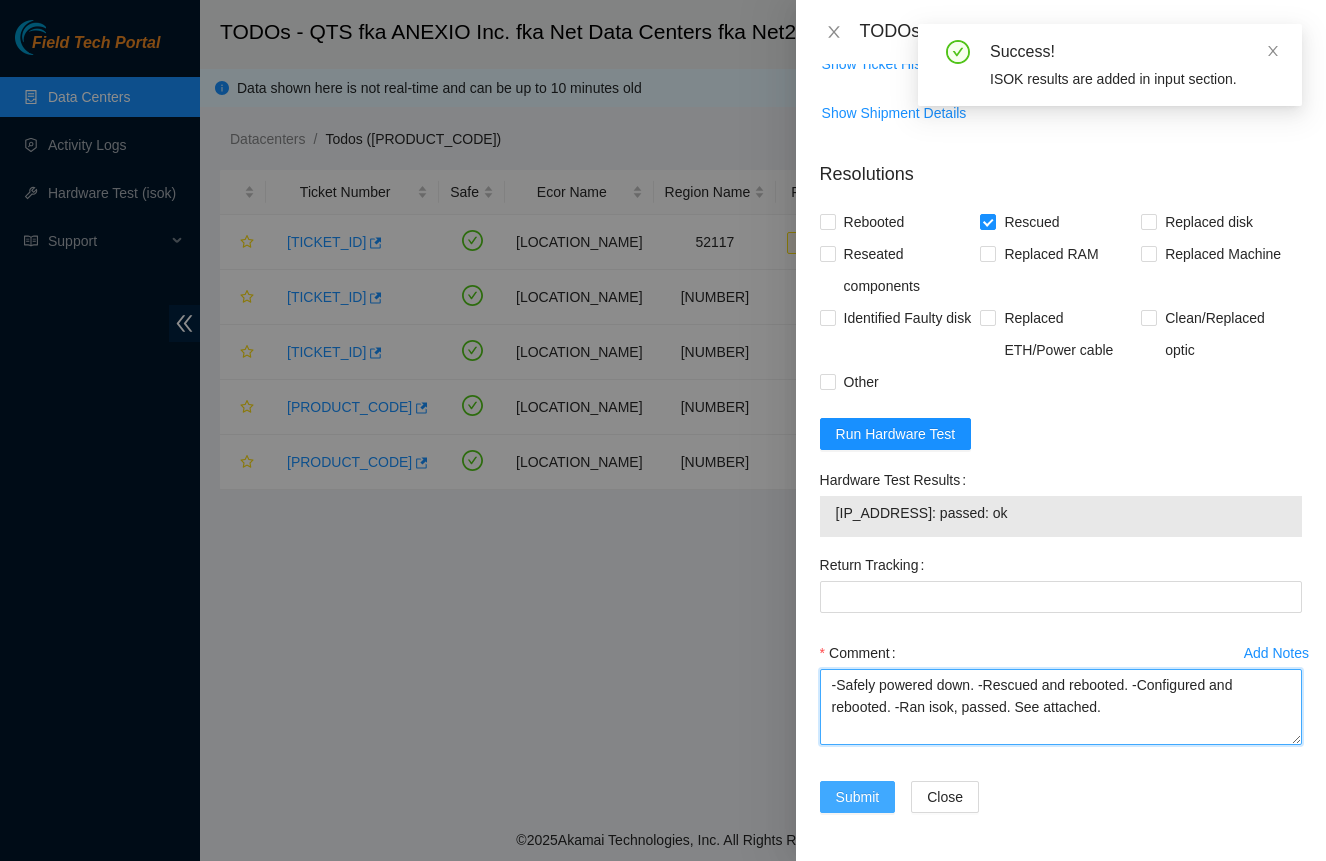type on "-Safely powered down. -Rescued and rebooted. -Configured and rebooted. -Ran isok, passed. See attached." 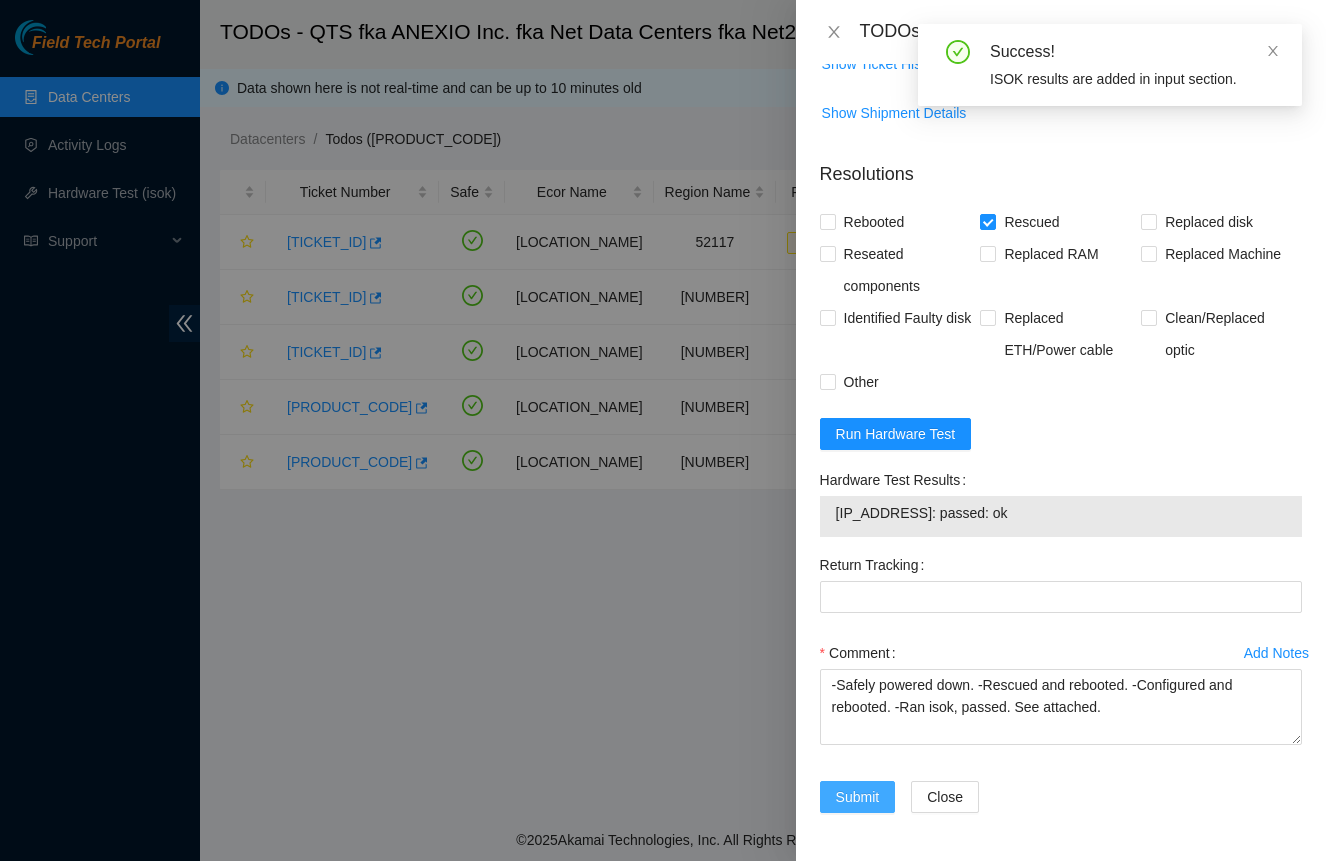 click on "Submit" at bounding box center [858, 797] 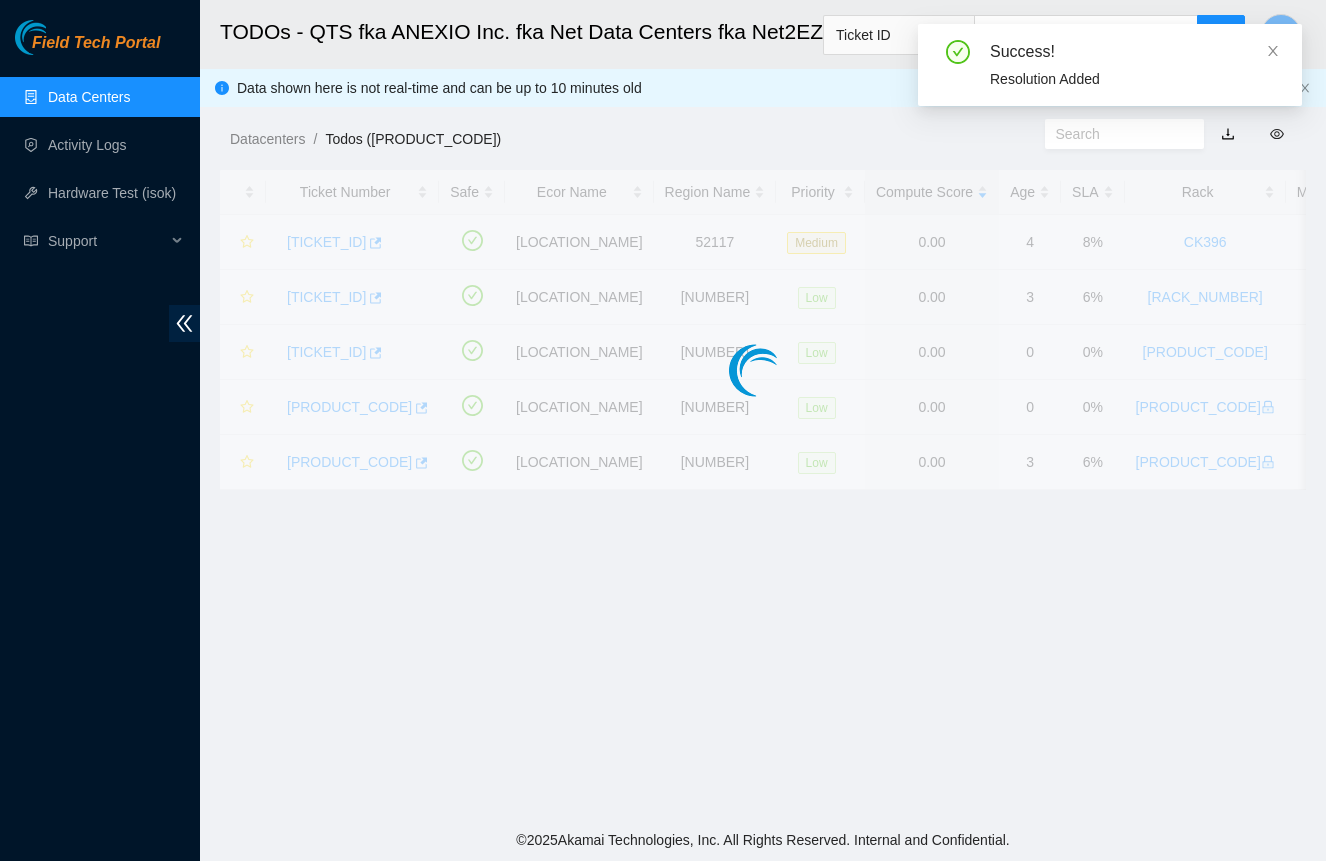 scroll, scrollTop: 255, scrollLeft: 0, axis: vertical 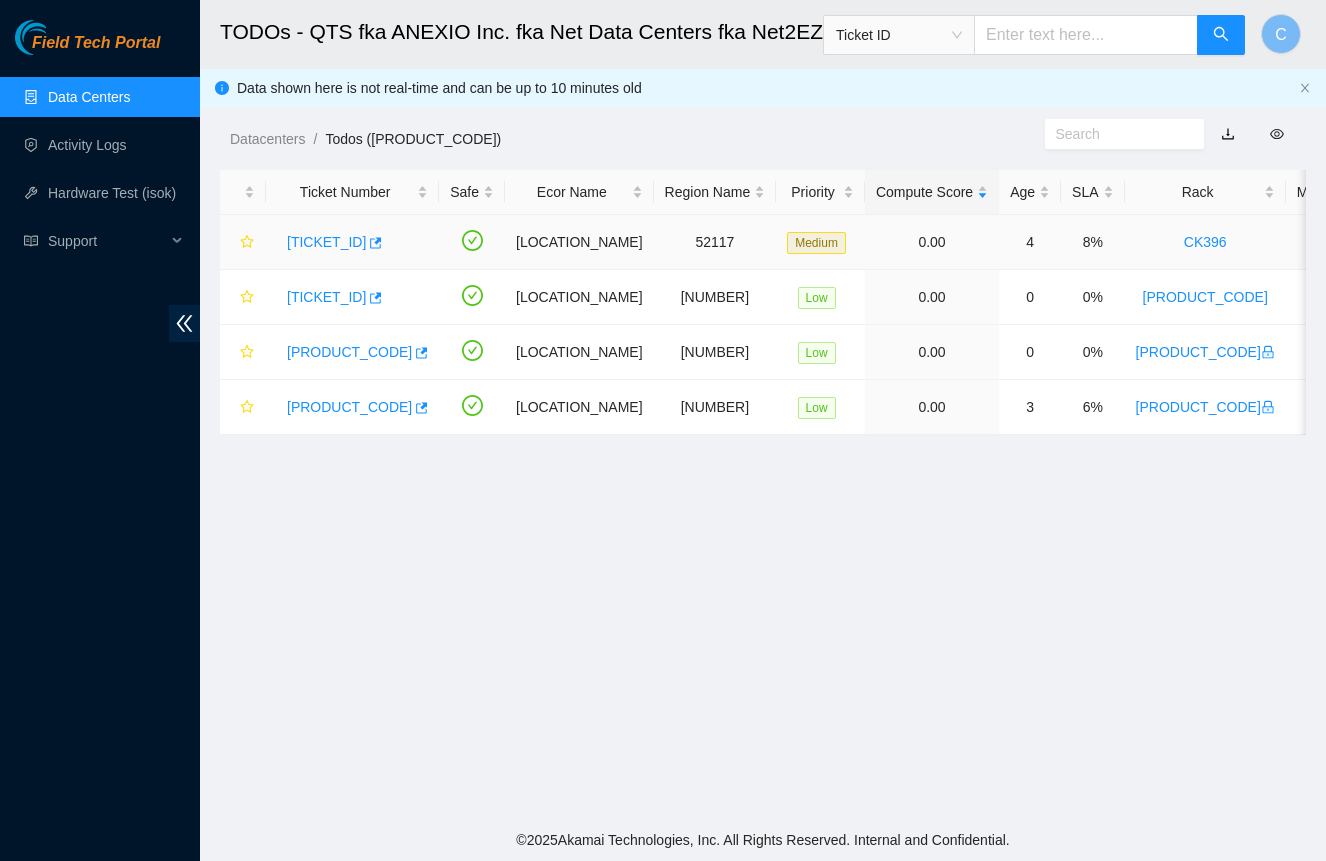 click on "[TICKET_ID]" at bounding box center (326, 242) 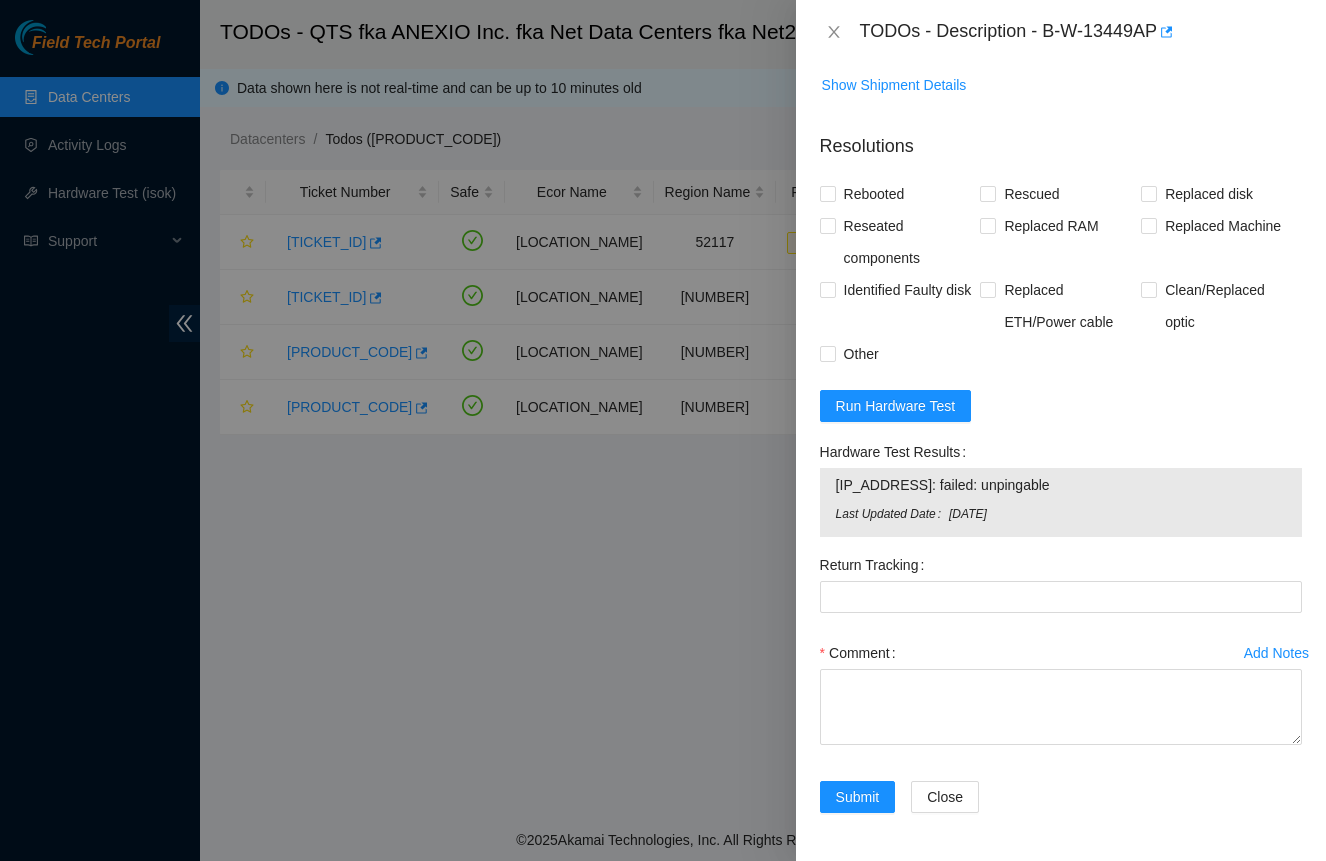 click on "Resolutions Rebooted Rescued Replaced disk Reseated components Replaced RAM Replaced Machine Identified Faulty disk Replaced ETH/Power cable Clean/Replaced optic Other Run Hardware Test Hardware Test Results [IP_ADDRESS]: failed: unpingable Last Updated Date [DATE] Return Tracking Add Notes    Comment Submit Close" at bounding box center [1061, 477] 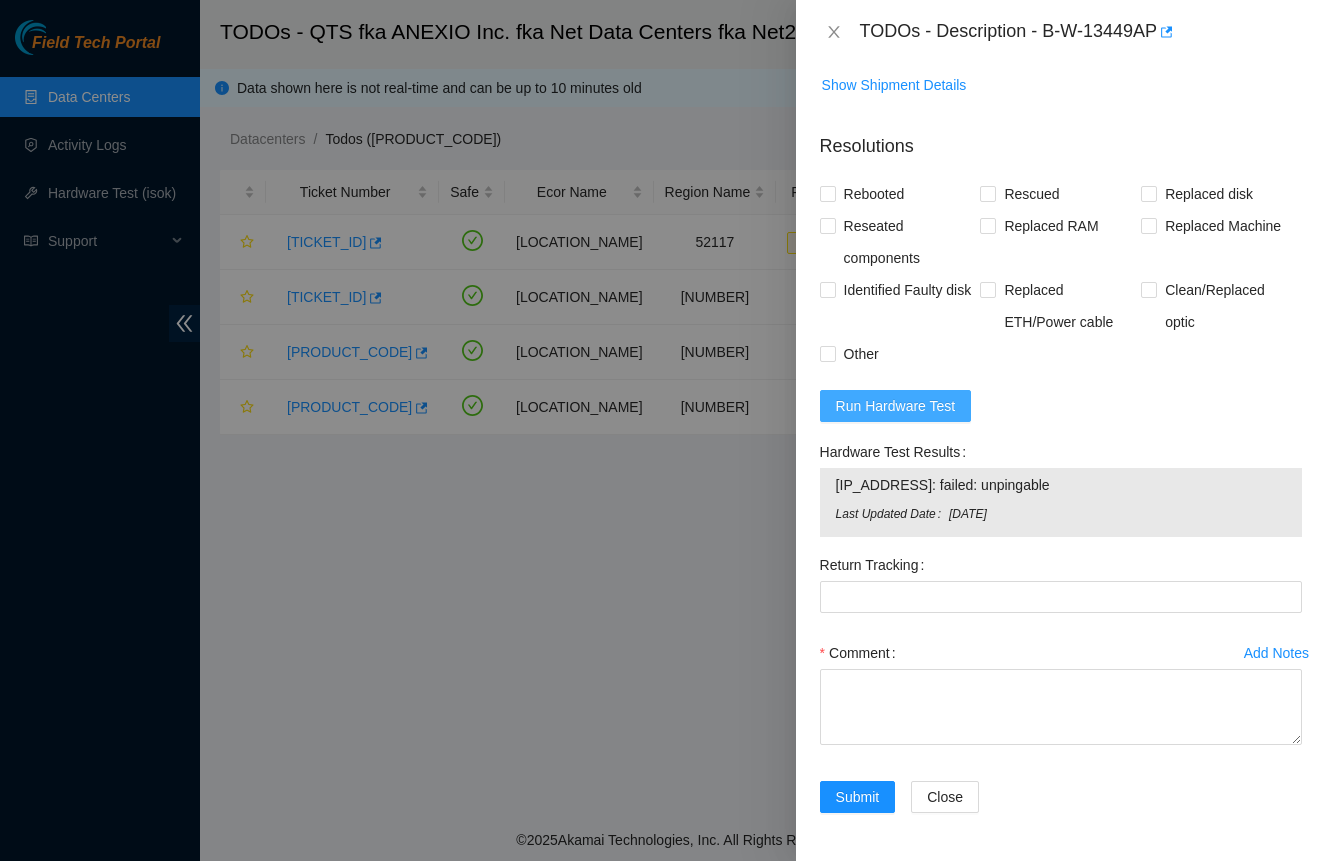 click on "Run Hardware Test" at bounding box center [896, 406] 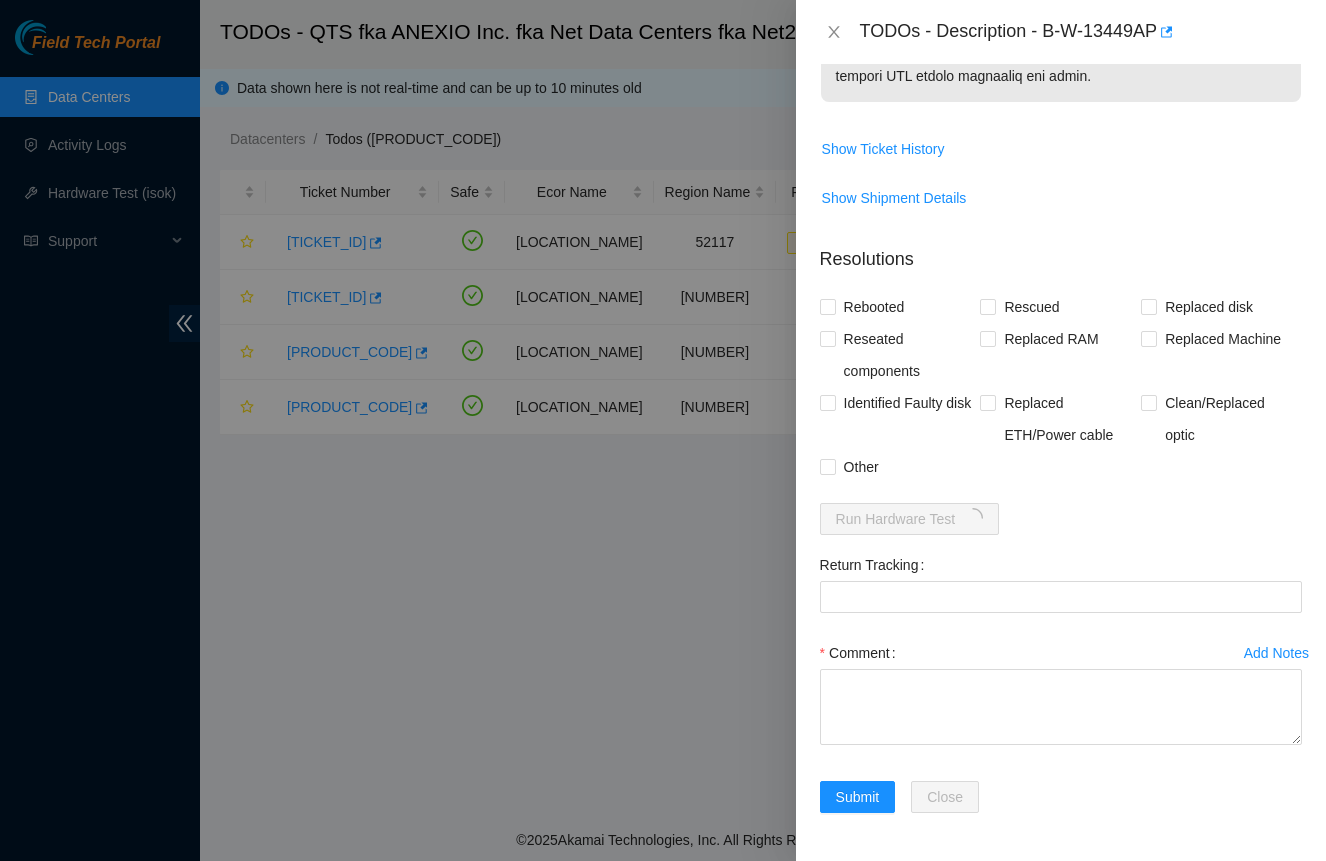 scroll, scrollTop: 1522, scrollLeft: 0, axis: vertical 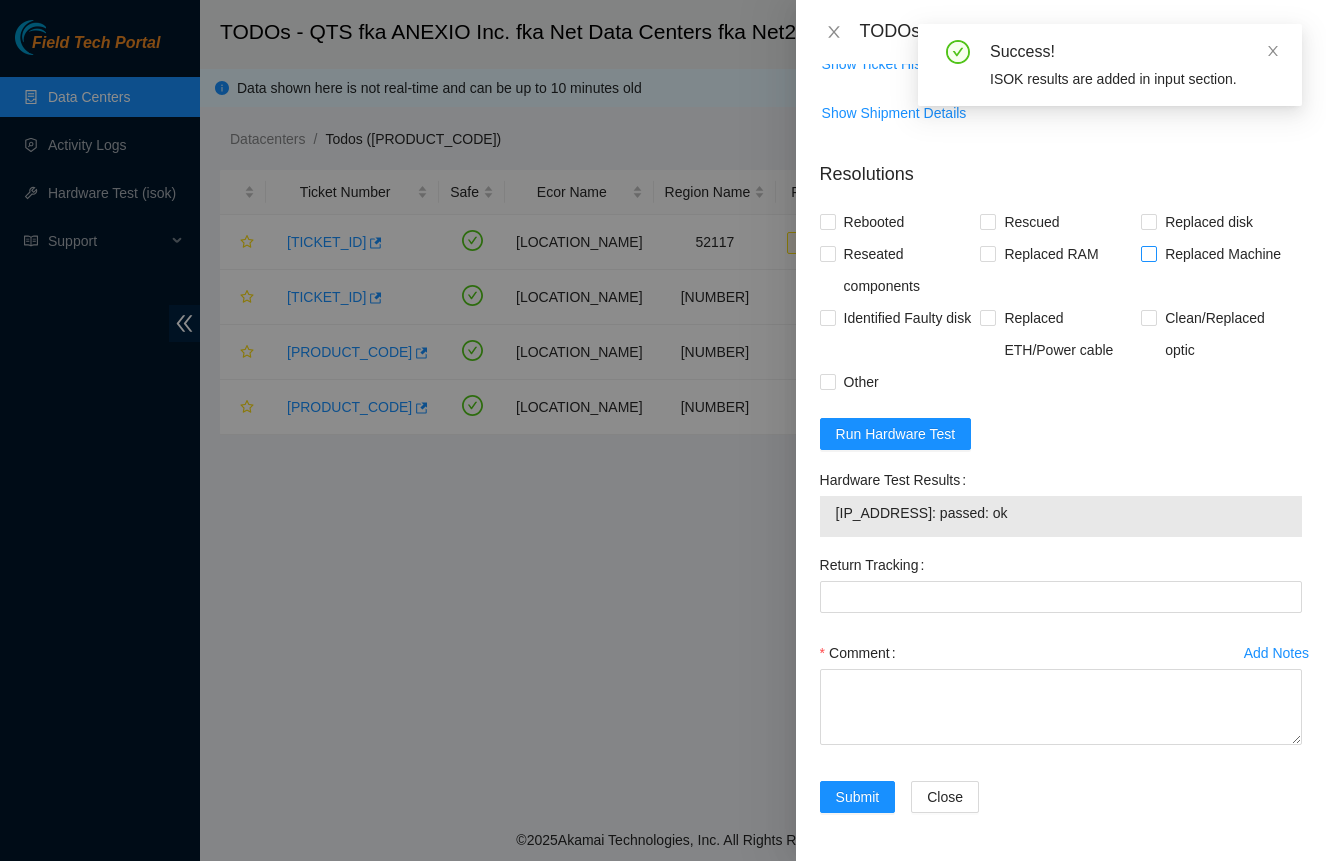 click on "Replaced Machine" at bounding box center [1223, 254] 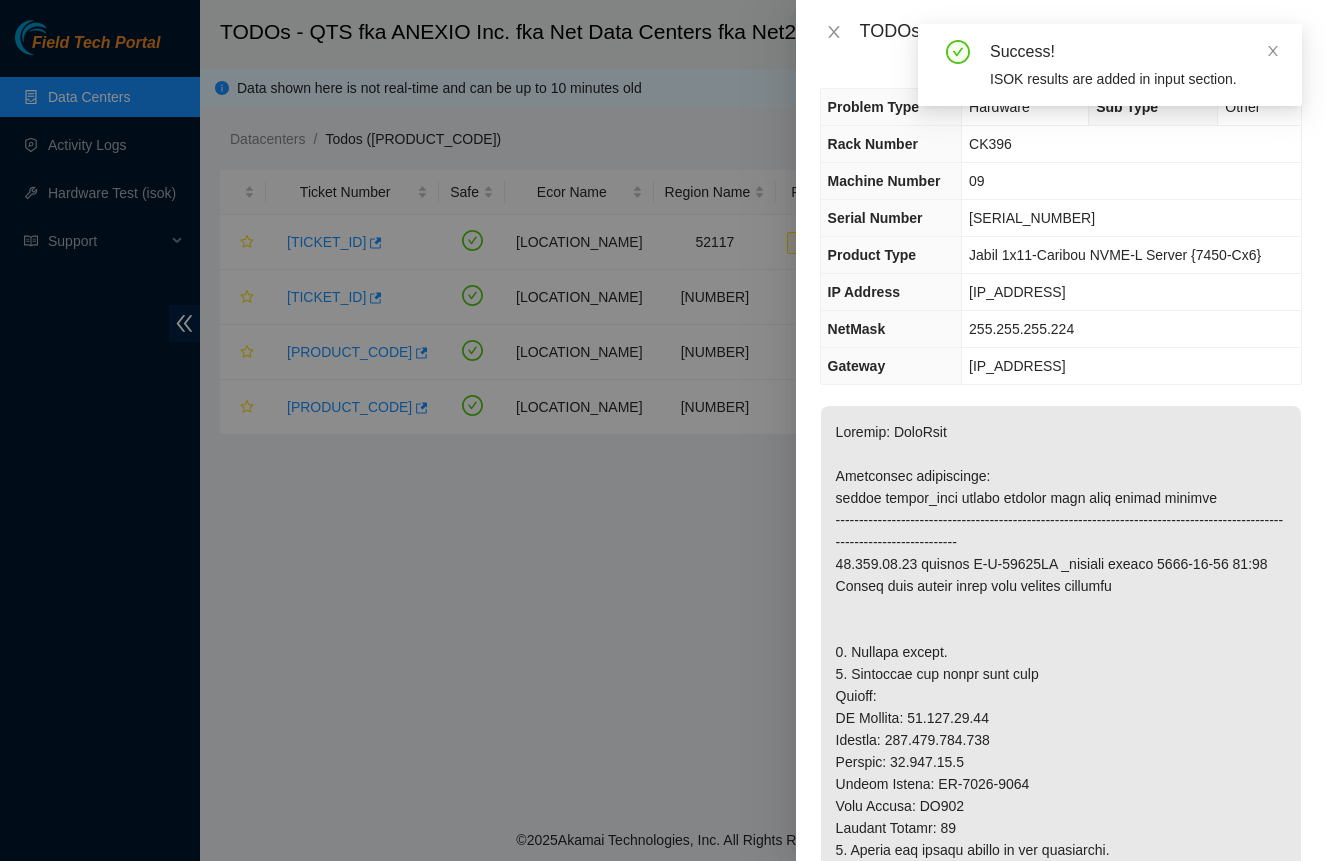scroll, scrollTop: 0, scrollLeft: 0, axis: both 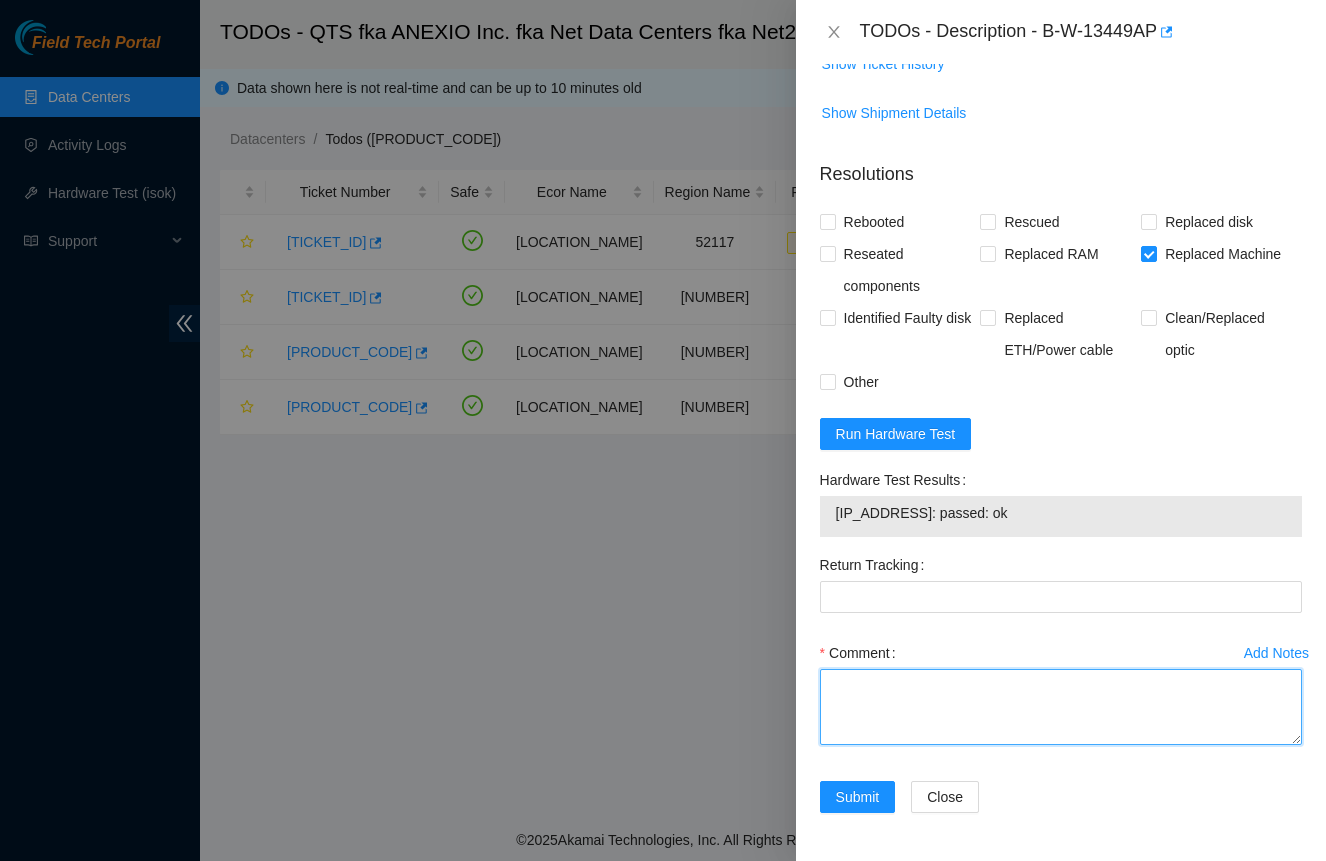 click on "Comment" at bounding box center [1061, 707] 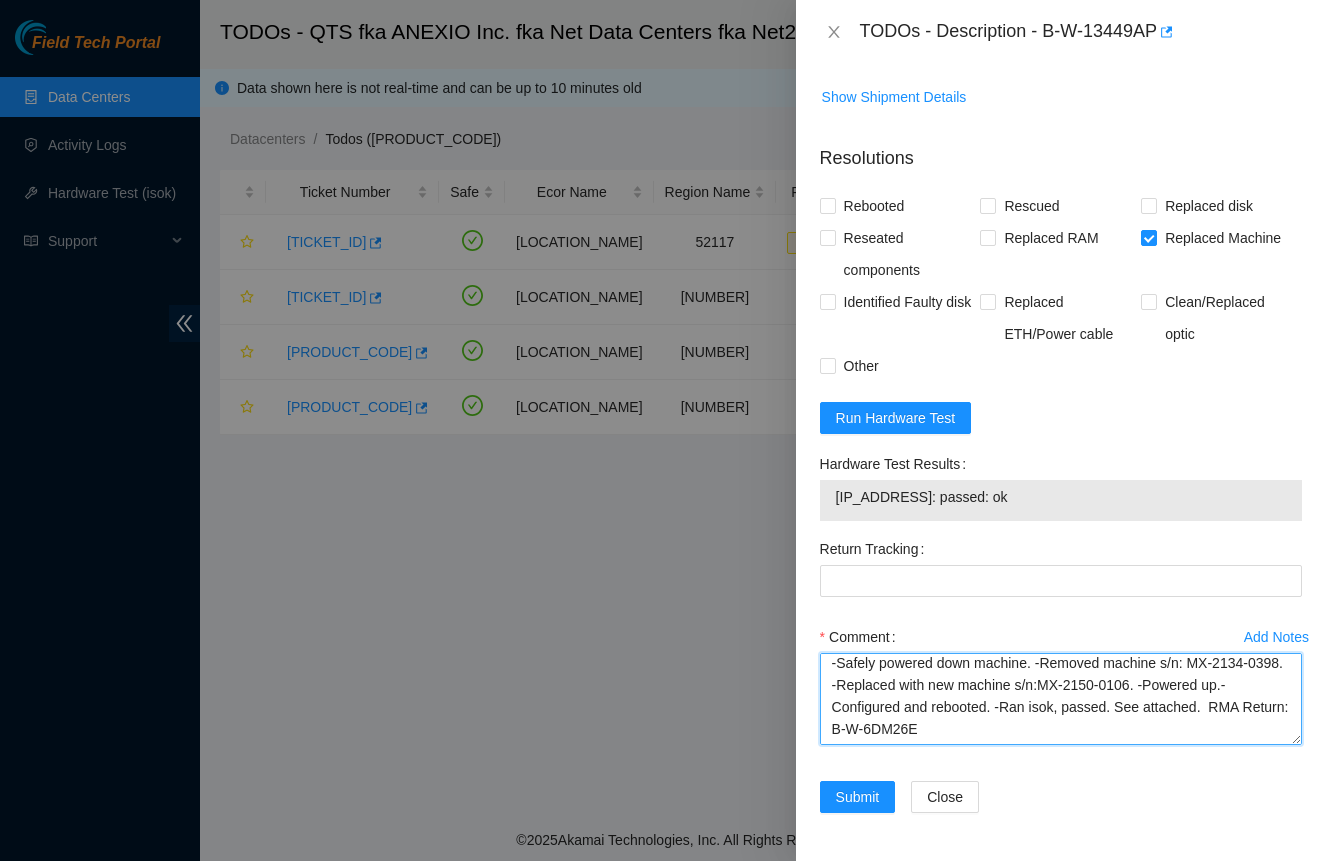 scroll, scrollTop: 0, scrollLeft: 0, axis: both 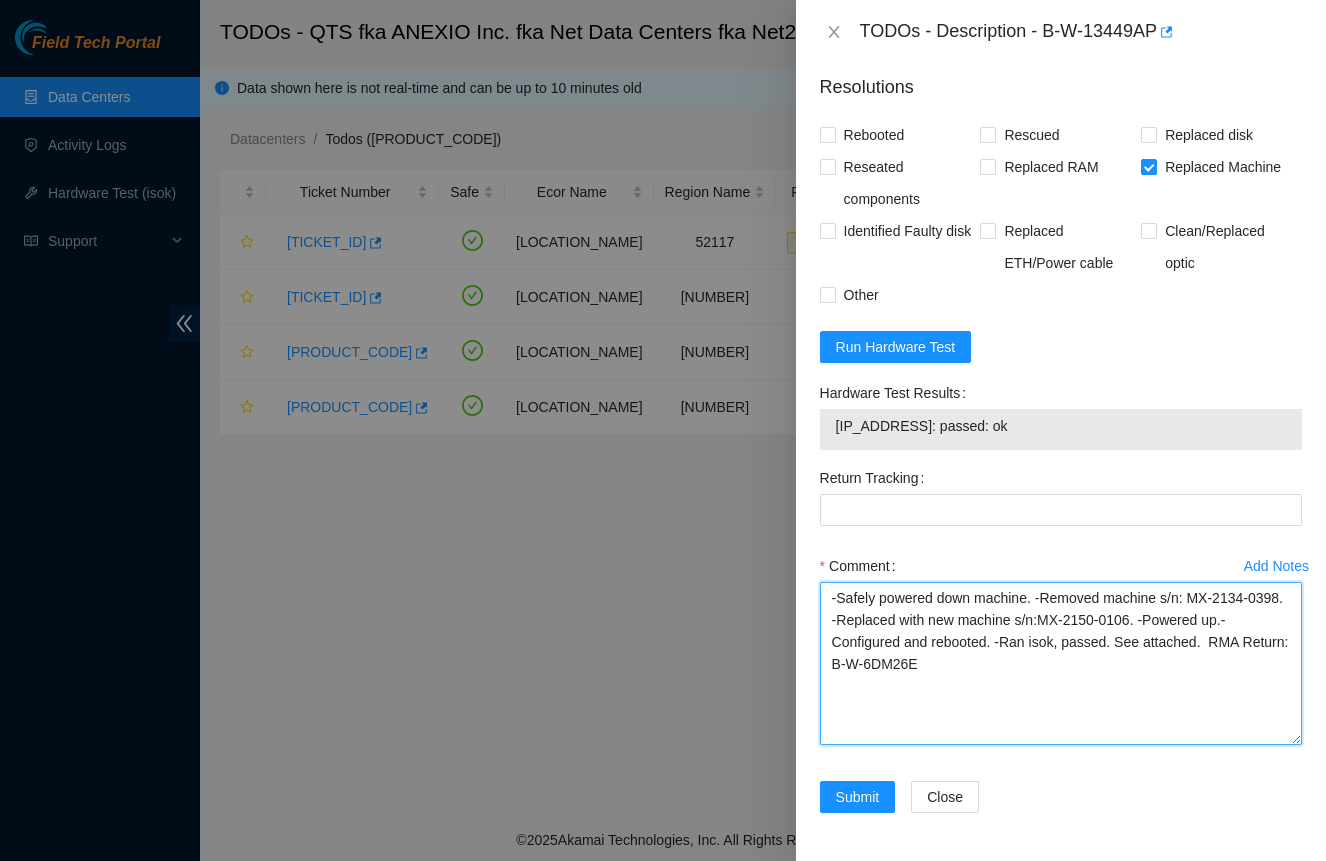 click on "-Safely powered down machine. -Removed machine s/n: MX-2134-0398. -Replaced with new machine s/n:MX-2150-0106. -Powered up.-Configured and rebooted. -Ran isok, passed. See attached.  RMA Return: B-W-6DM26E" at bounding box center (1061, 663) 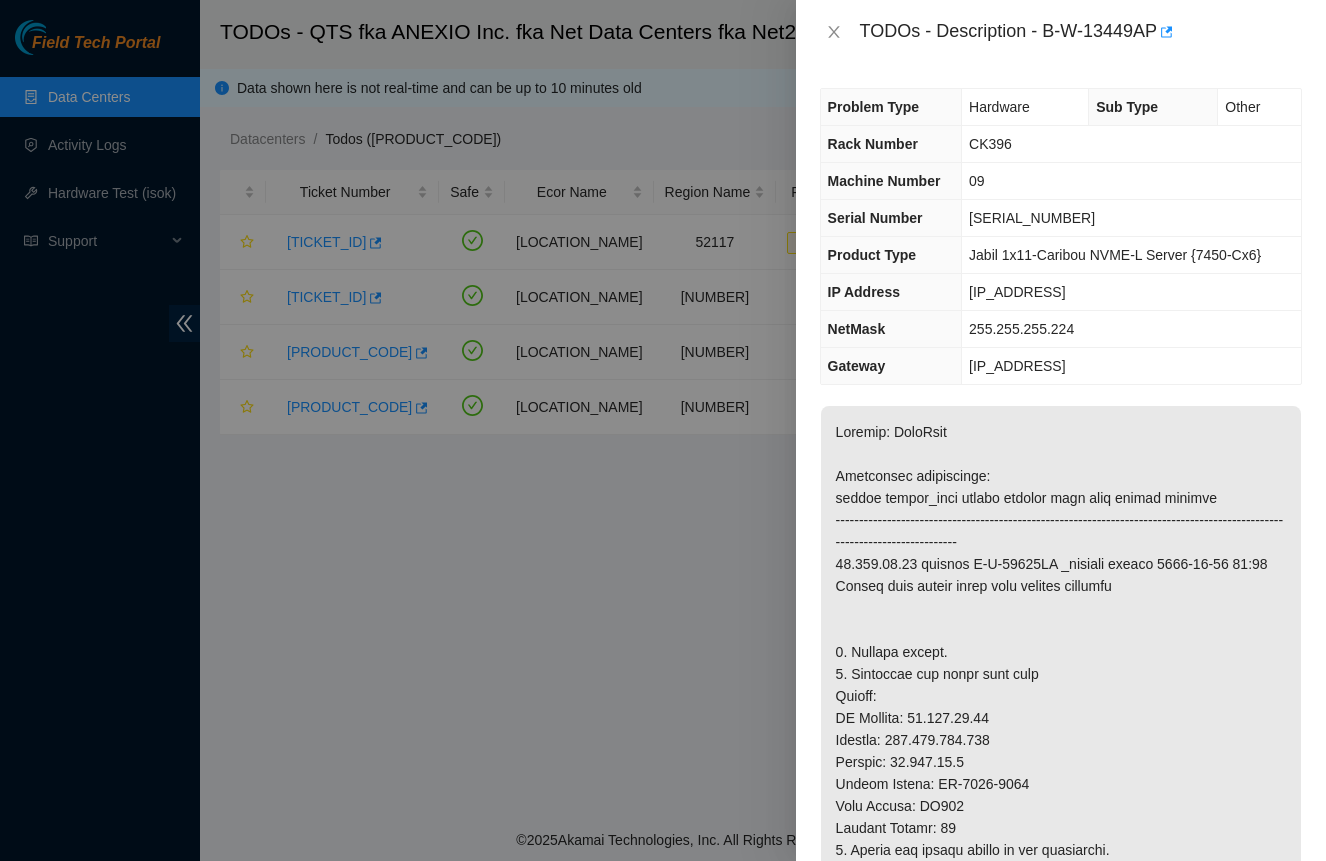 scroll, scrollTop: 0, scrollLeft: 0, axis: both 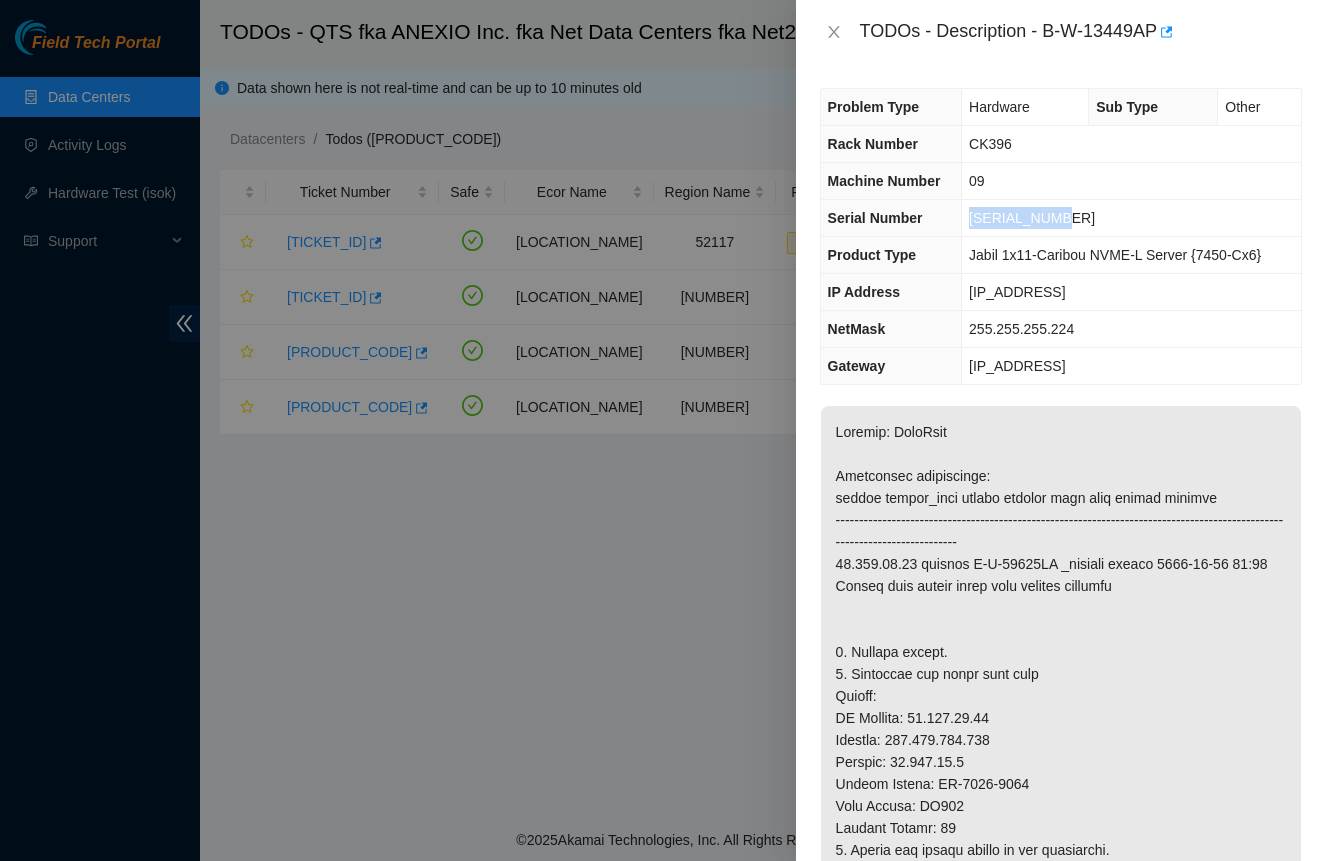 drag, startPoint x: 968, startPoint y: 217, endPoint x: 1094, endPoint y: 226, distance: 126.32102 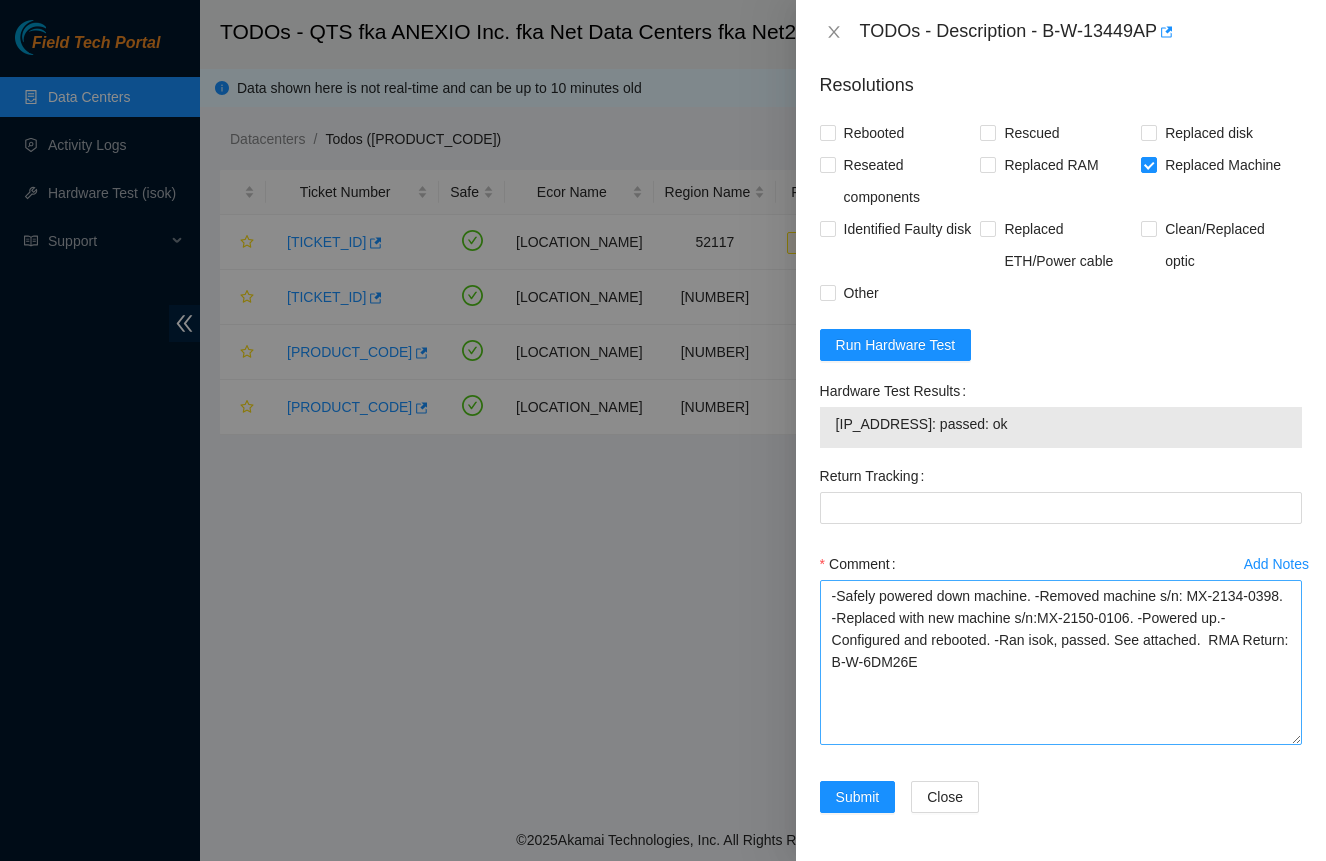 scroll, scrollTop: 1696, scrollLeft: 0, axis: vertical 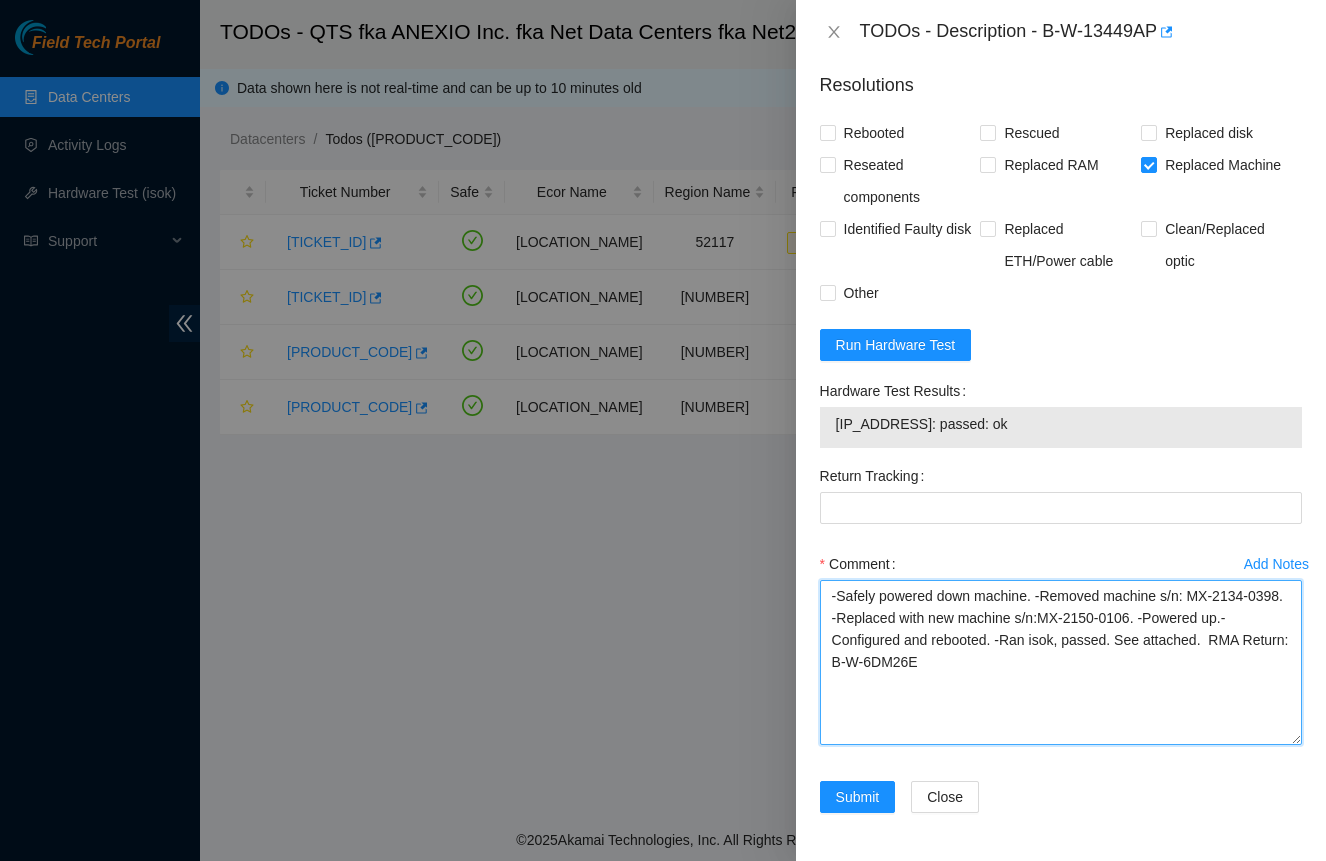 drag, startPoint x: 1201, startPoint y: 593, endPoint x: 862, endPoint y: 610, distance: 339.426 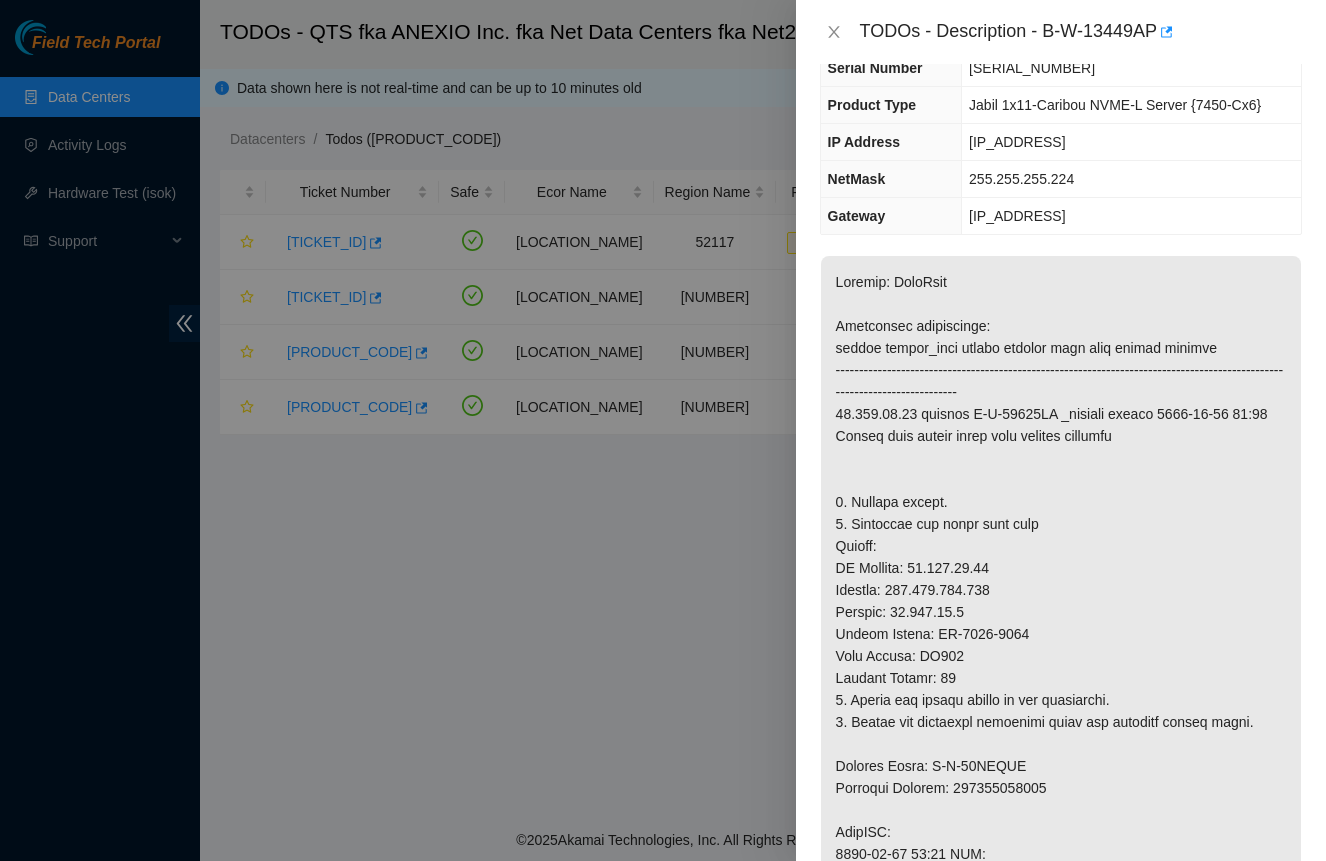 scroll, scrollTop: 153, scrollLeft: 0, axis: vertical 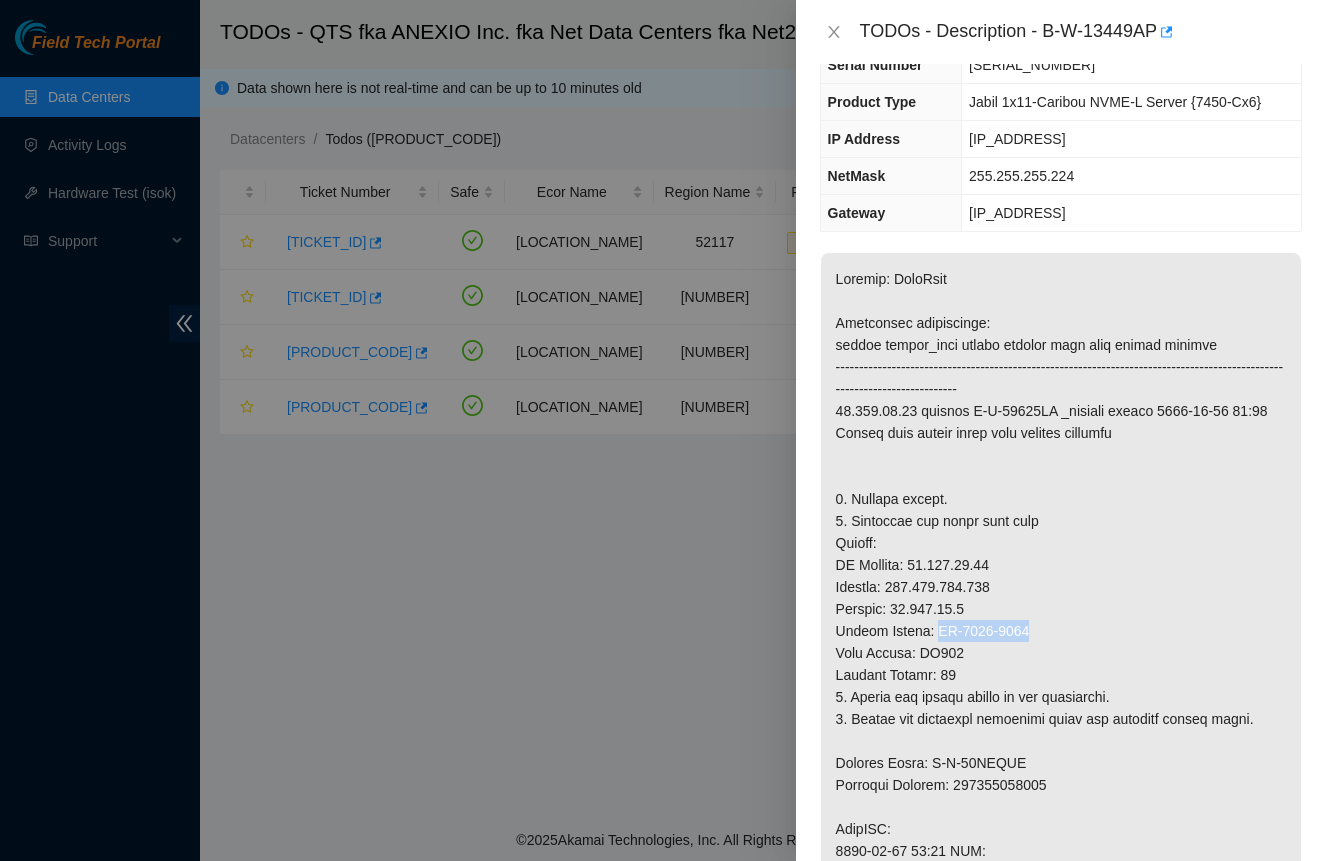 drag, startPoint x: 936, startPoint y: 631, endPoint x: 1039, endPoint y: 639, distance: 103.31021 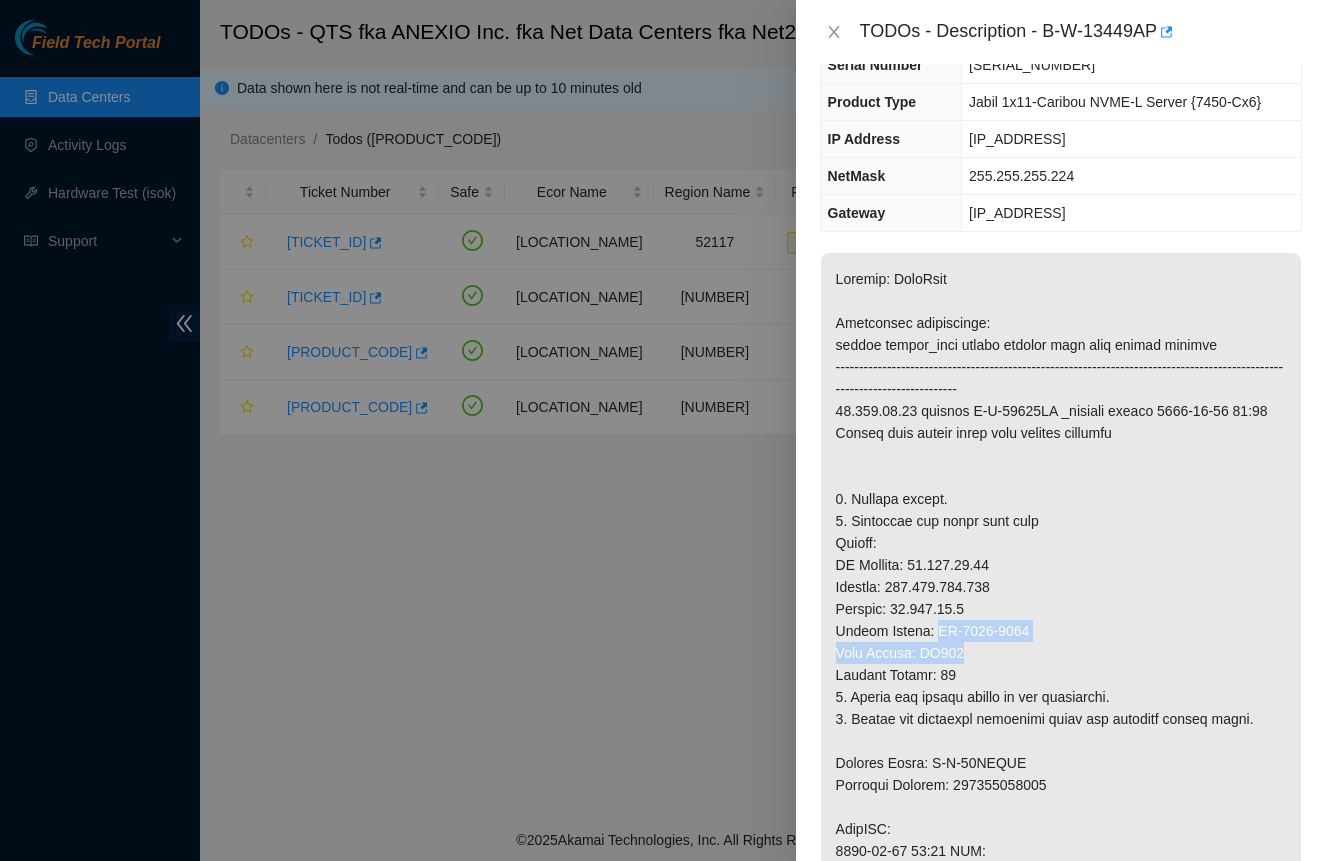 click at bounding box center (1061, 818) 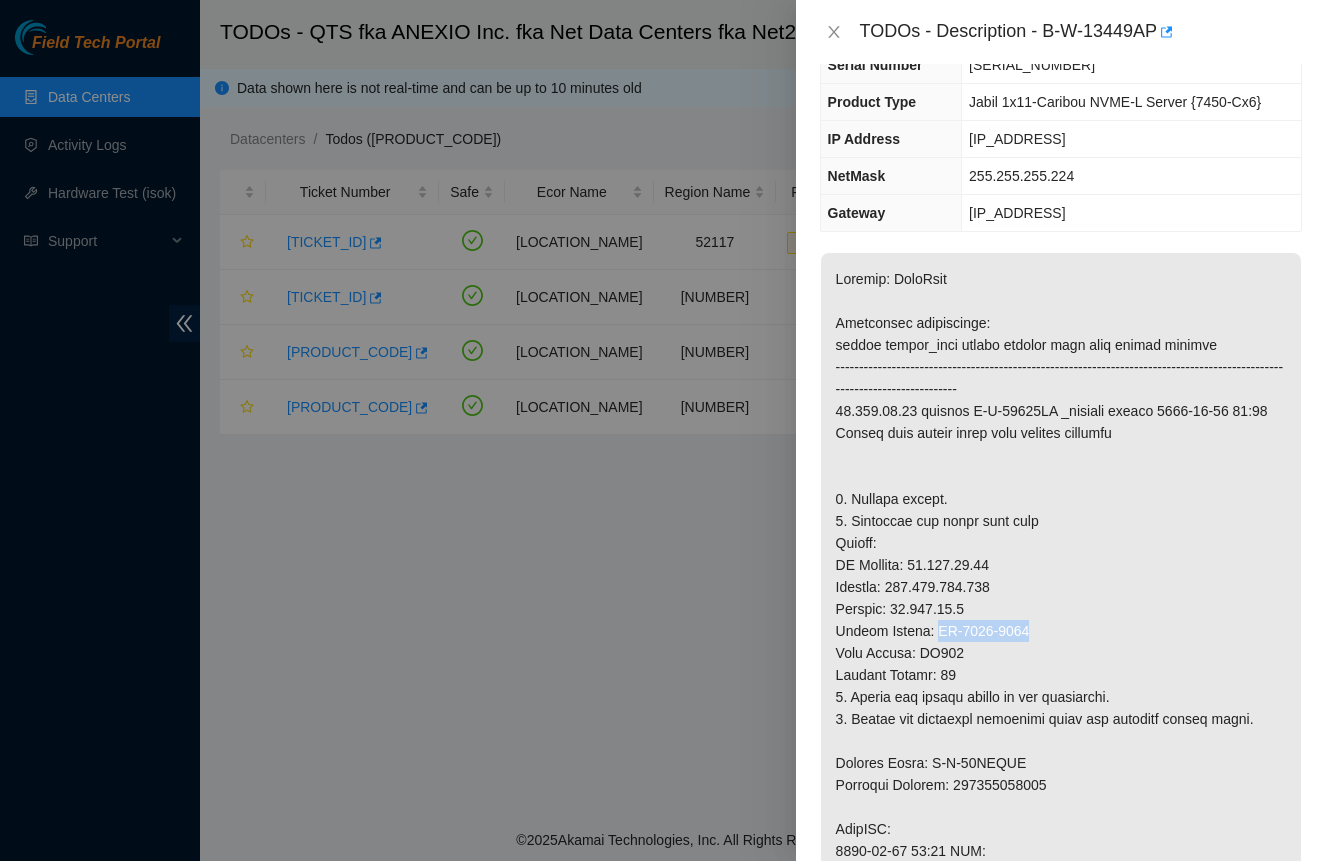 drag, startPoint x: 955, startPoint y: 627, endPoint x: 1037, endPoint y: 630, distance: 82.05486 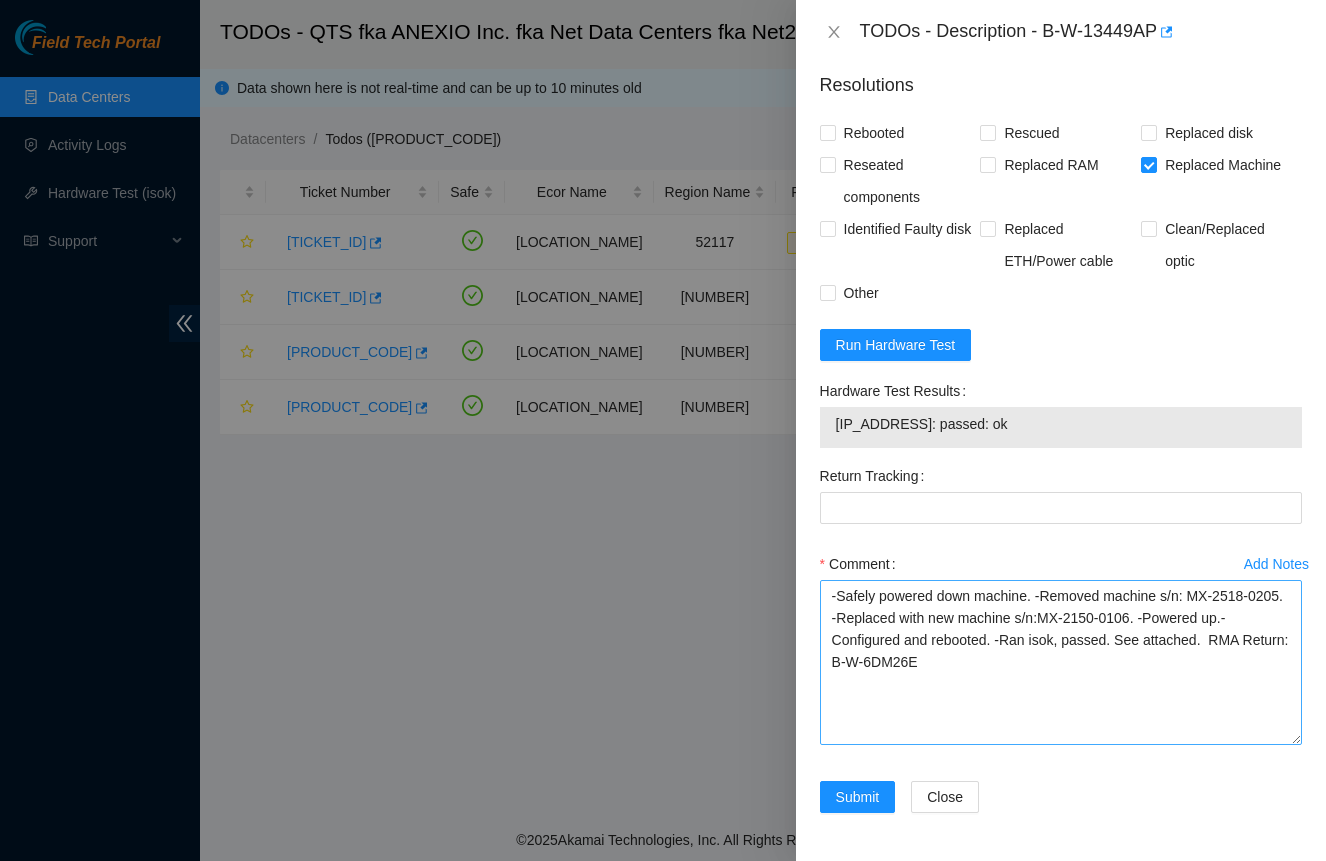 scroll, scrollTop: 1696, scrollLeft: 0, axis: vertical 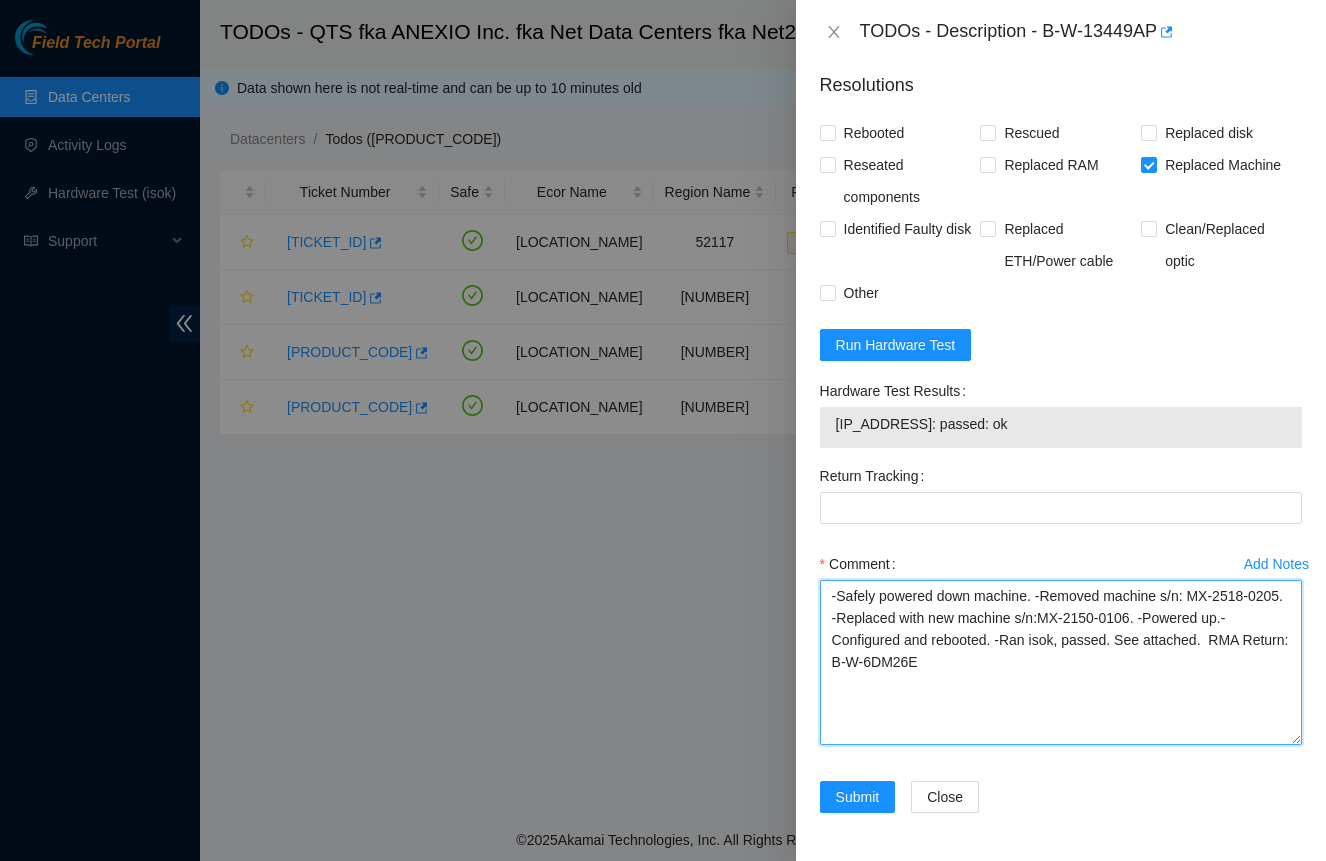drag, startPoint x: 1090, startPoint y: 616, endPoint x: 1190, endPoint y: 618, distance: 100.02 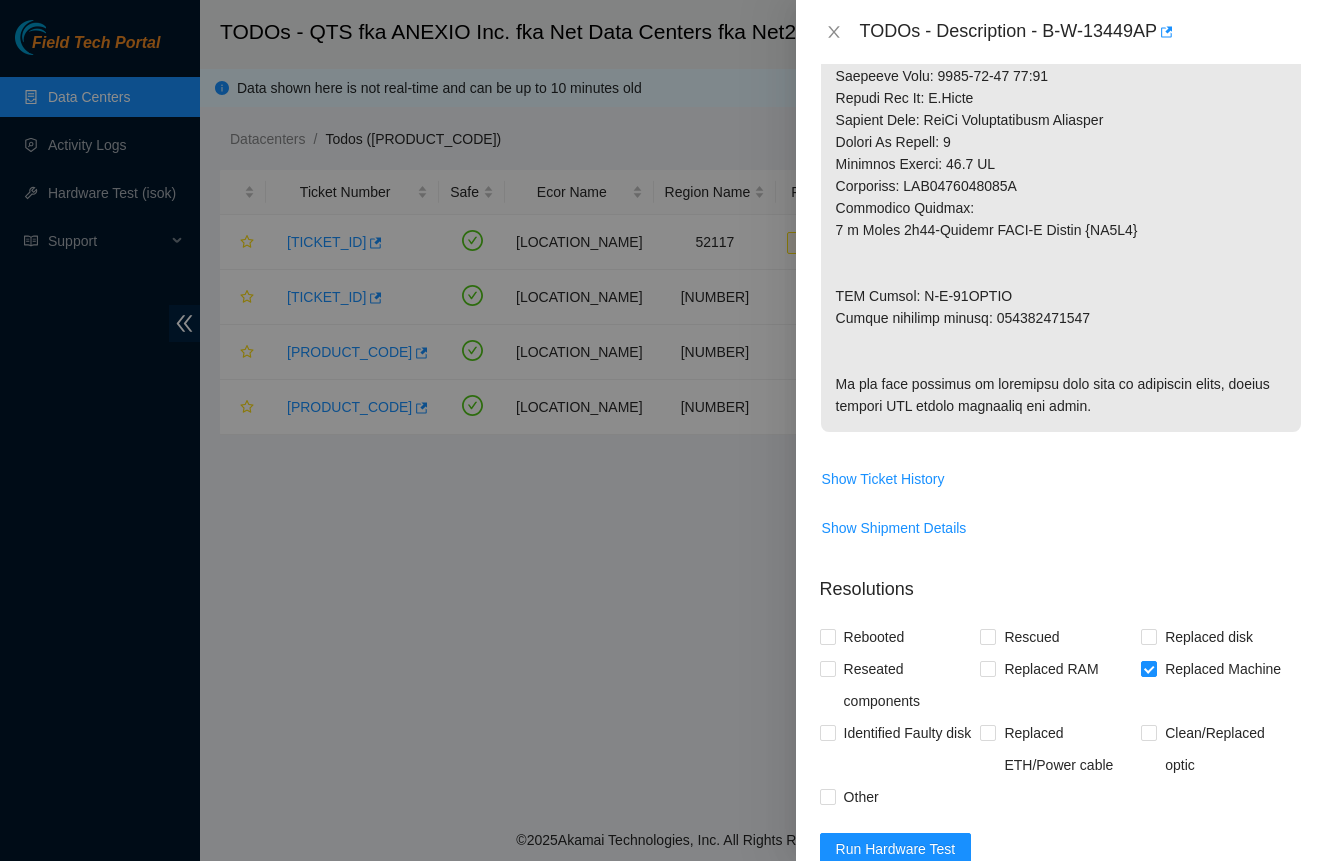 scroll, scrollTop: 1102, scrollLeft: 0, axis: vertical 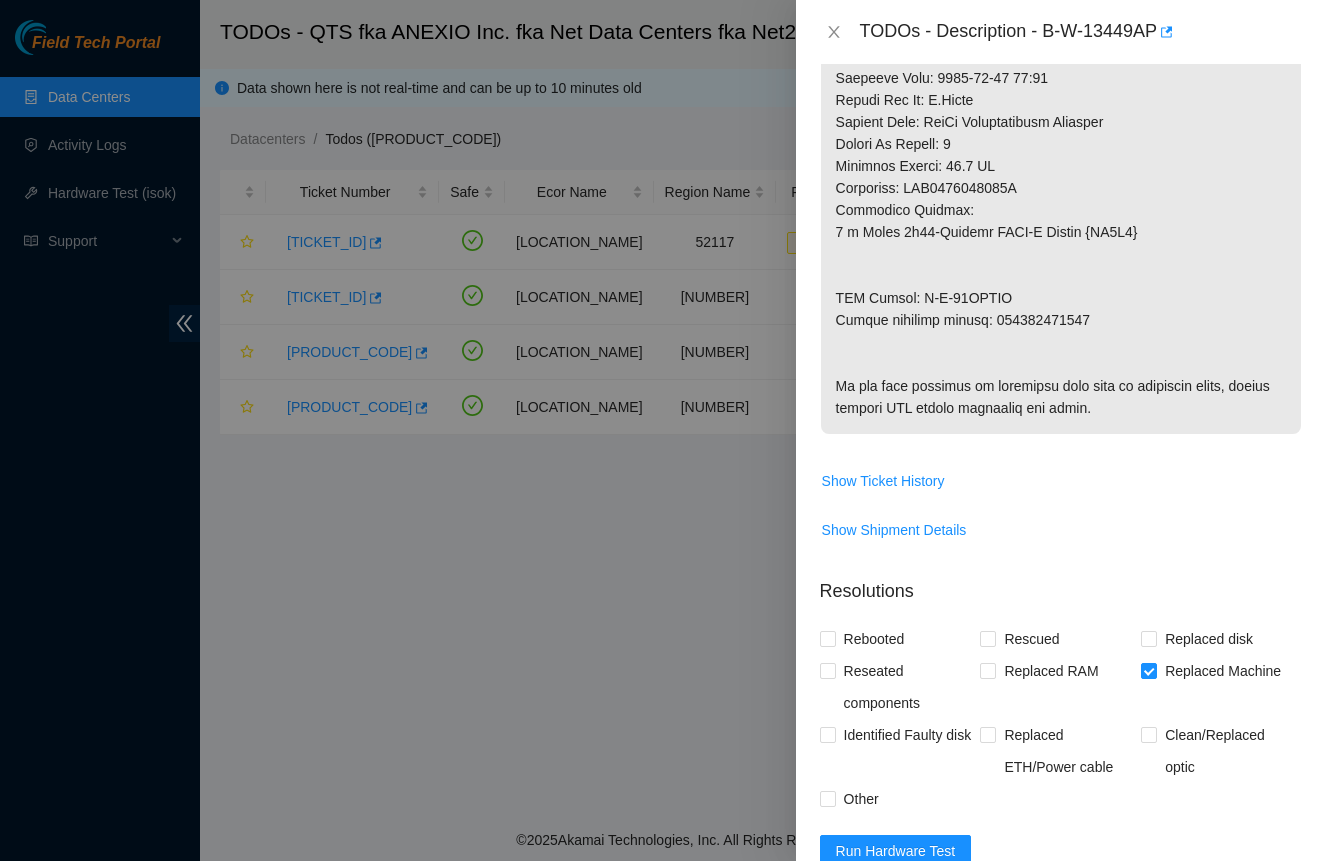 type on "-Safely powered down machine. -Removed machine s/n: MX-2518-0205. -Replaced with new machine s/n:MX-2413-0012. -Powered up.-Configured and rebooted. -Ran isok, passed. See attached.  RMA Return: B-W-6DM26E" 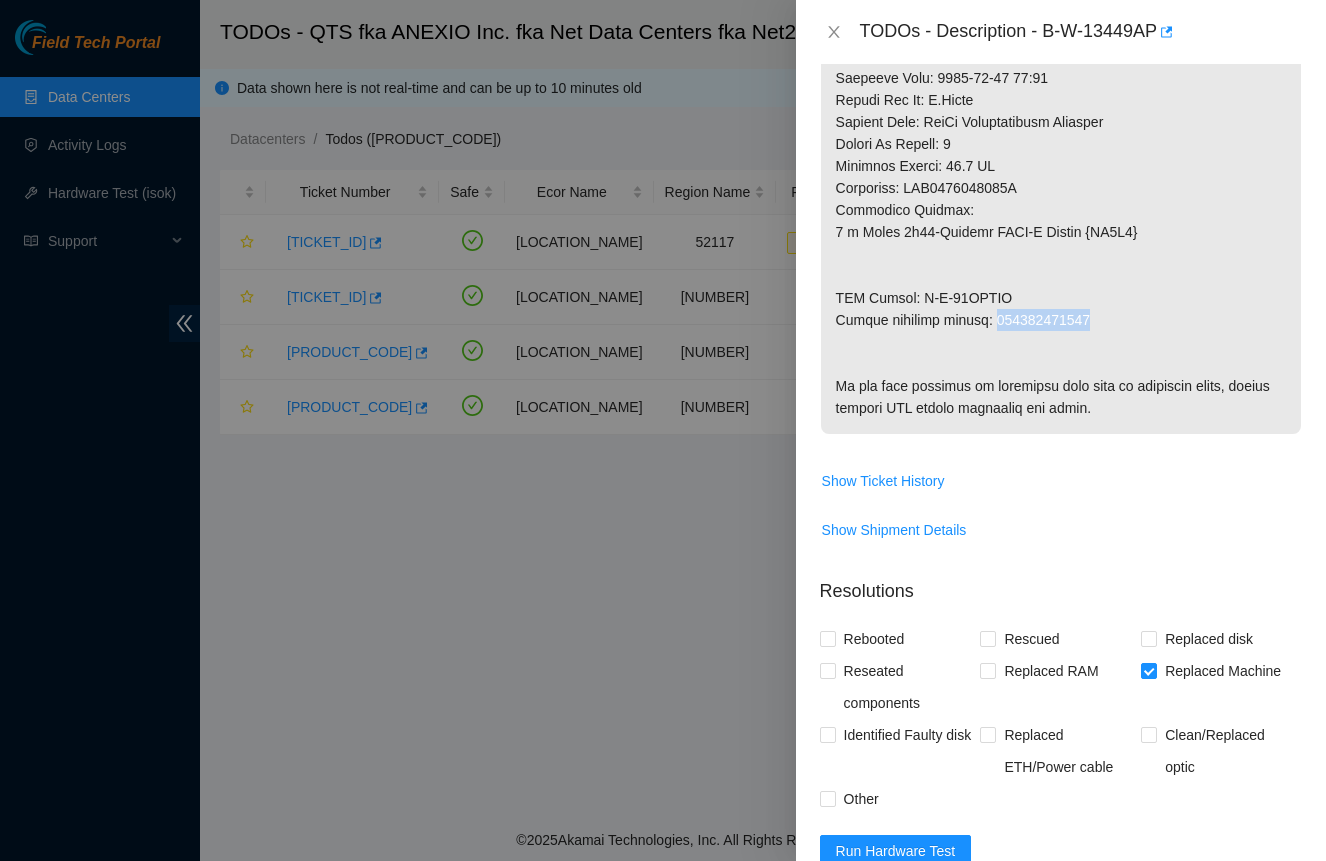 click at bounding box center (1061, -131) 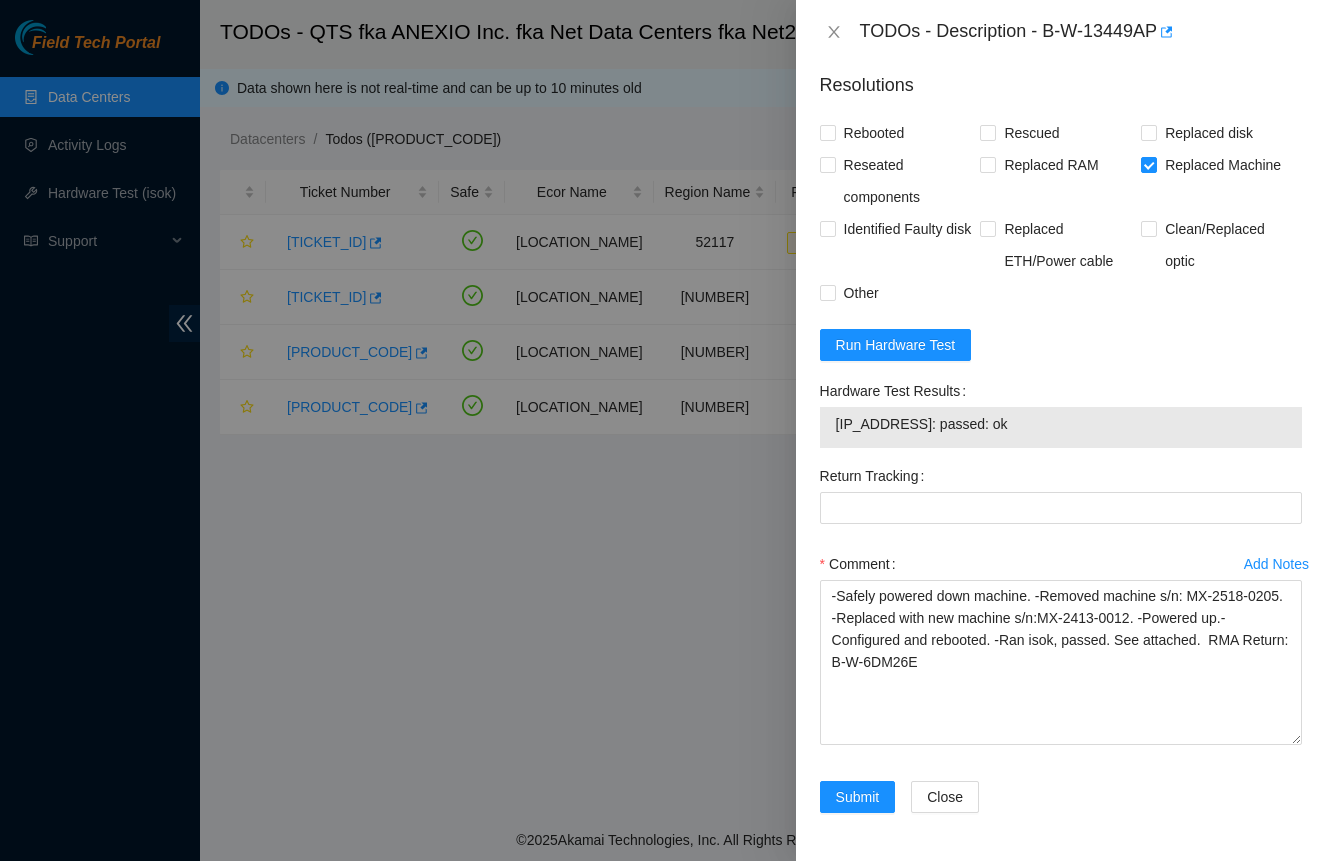 scroll, scrollTop: 1696, scrollLeft: 0, axis: vertical 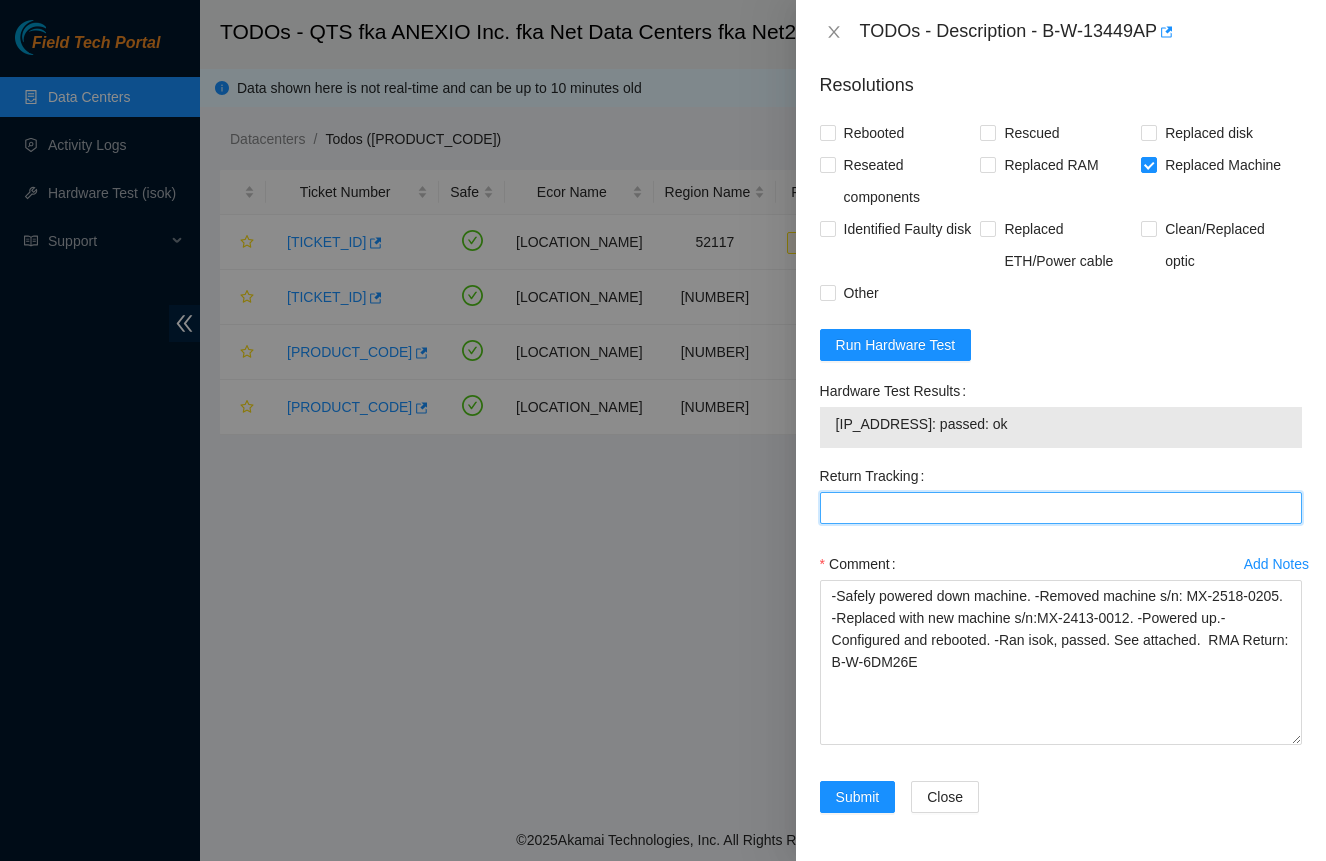click on "Return Tracking" at bounding box center (1061, 508) 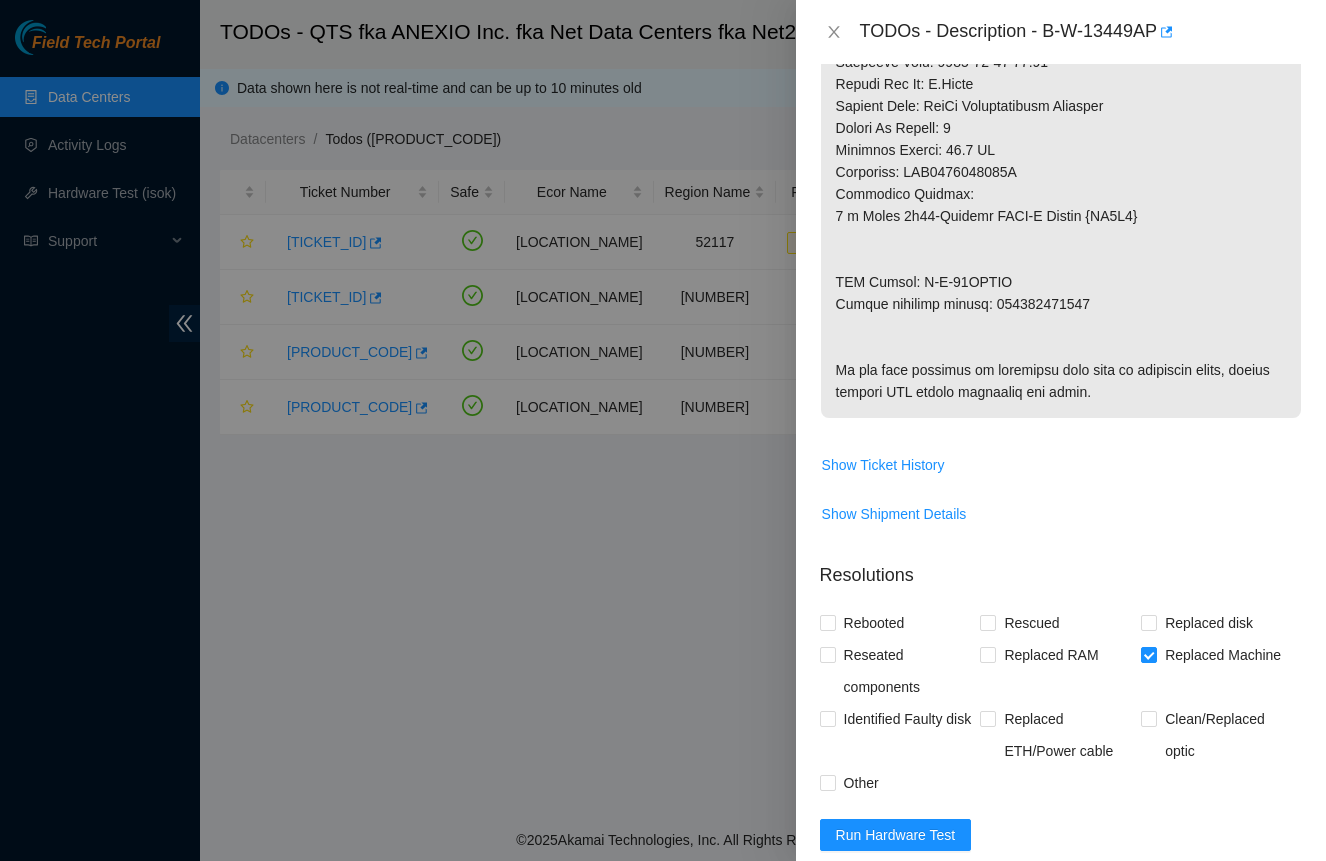scroll, scrollTop: 1101, scrollLeft: 0, axis: vertical 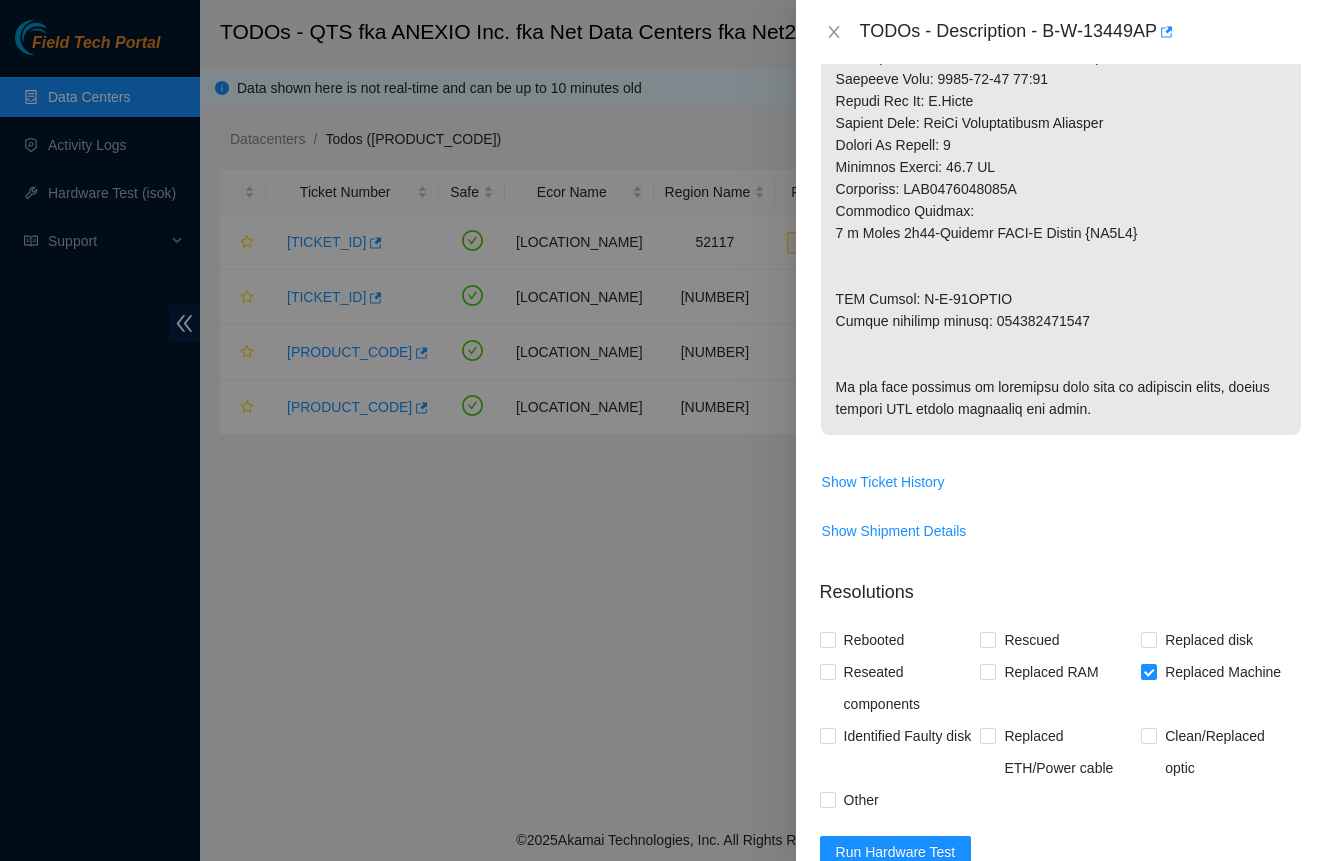 type on "[TRACKING_NUMBER]" 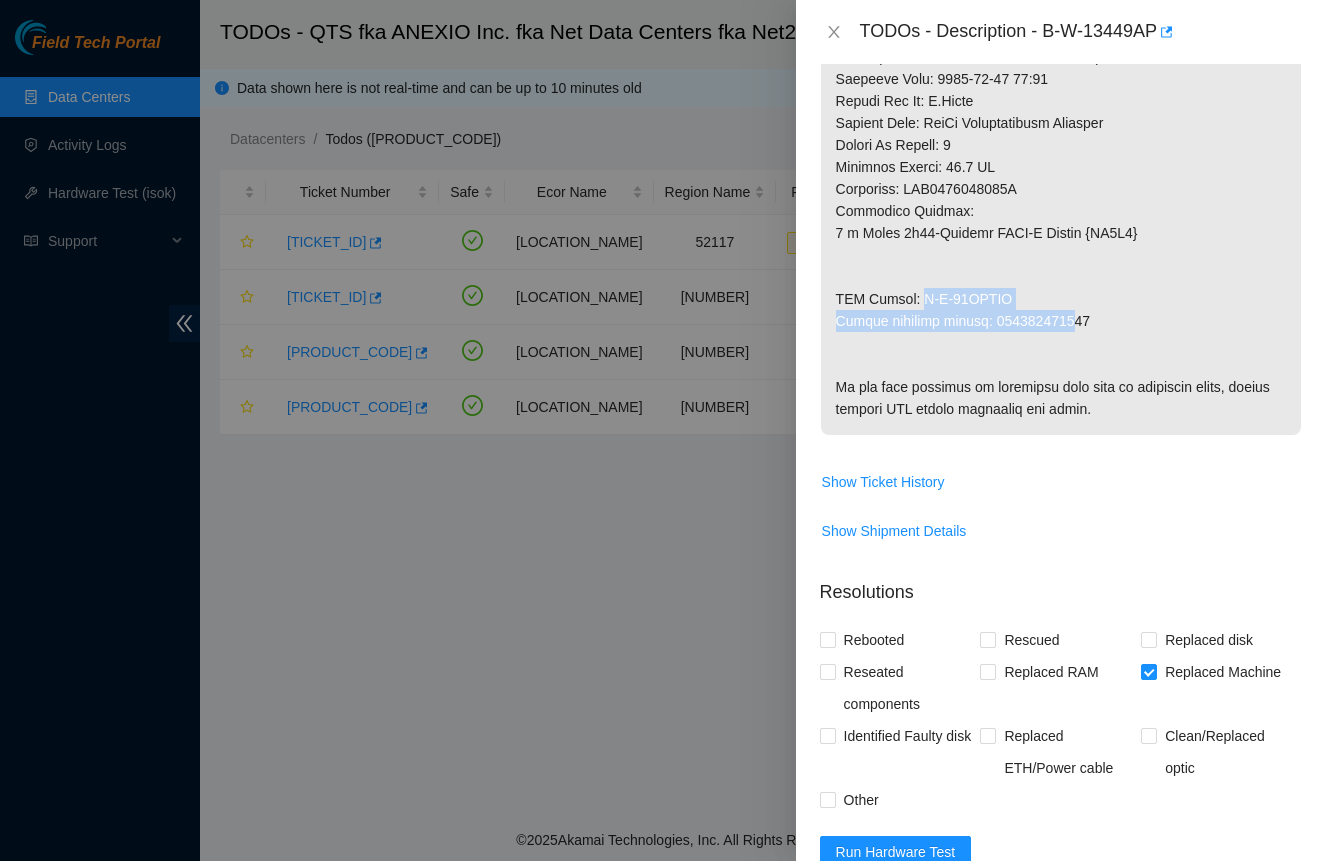 drag, startPoint x: 985, startPoint y: 303, endPoint x: 1081, endPoint y: 313, distance: 96.519424 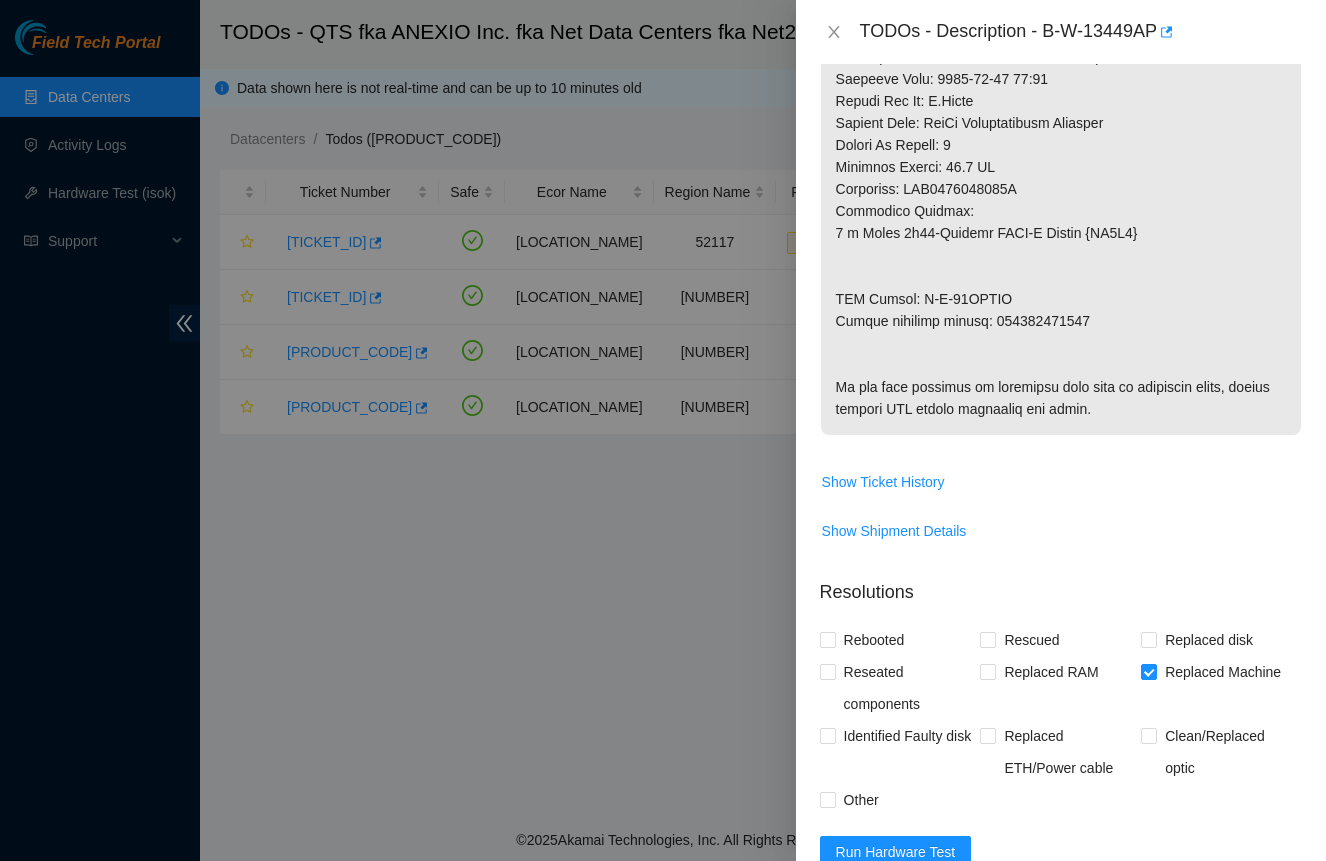 click at bounding box center (1061, -130) 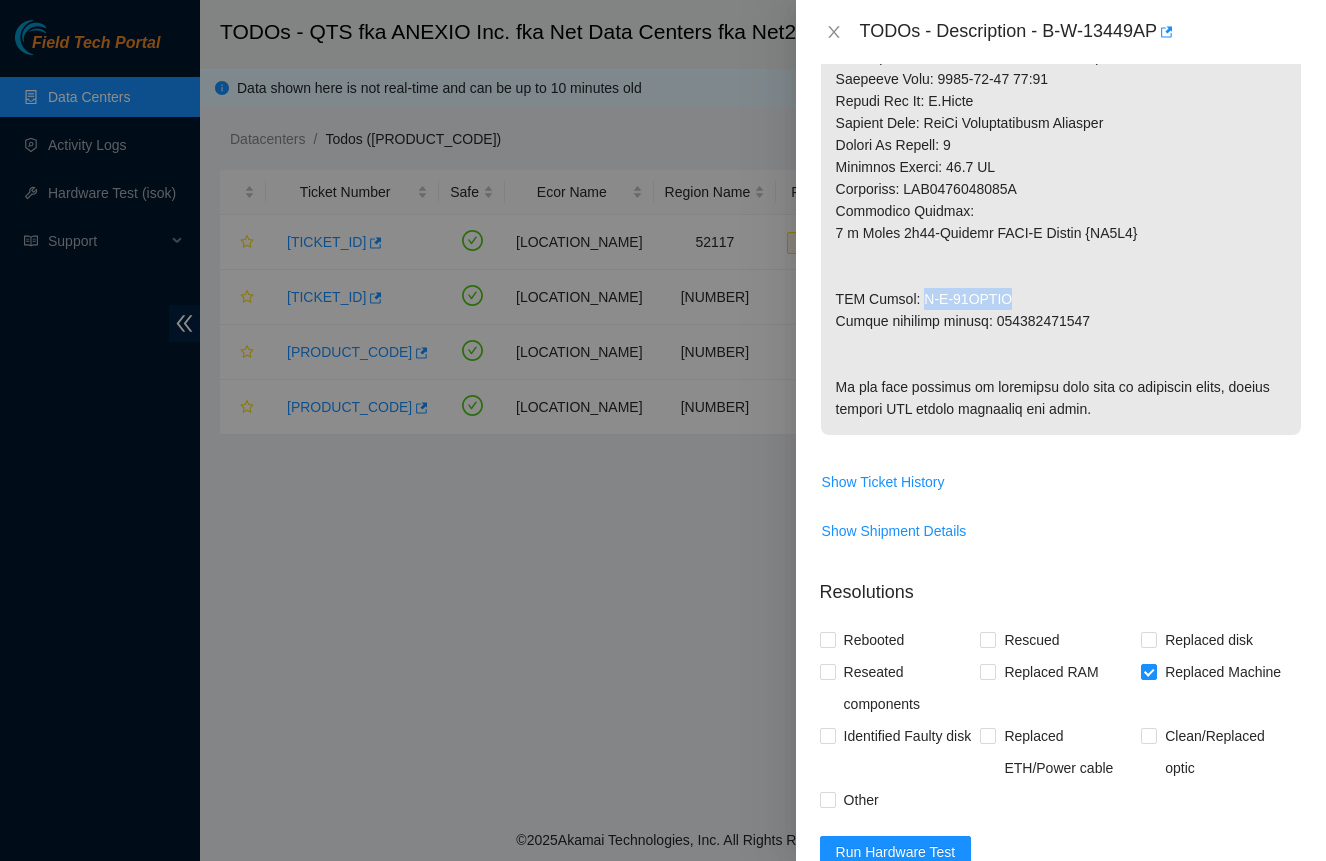 drag, startPoint x: 946, startPoint y: 295, endPoint x: 1015, endPoint y: 300, distance: 69.18092 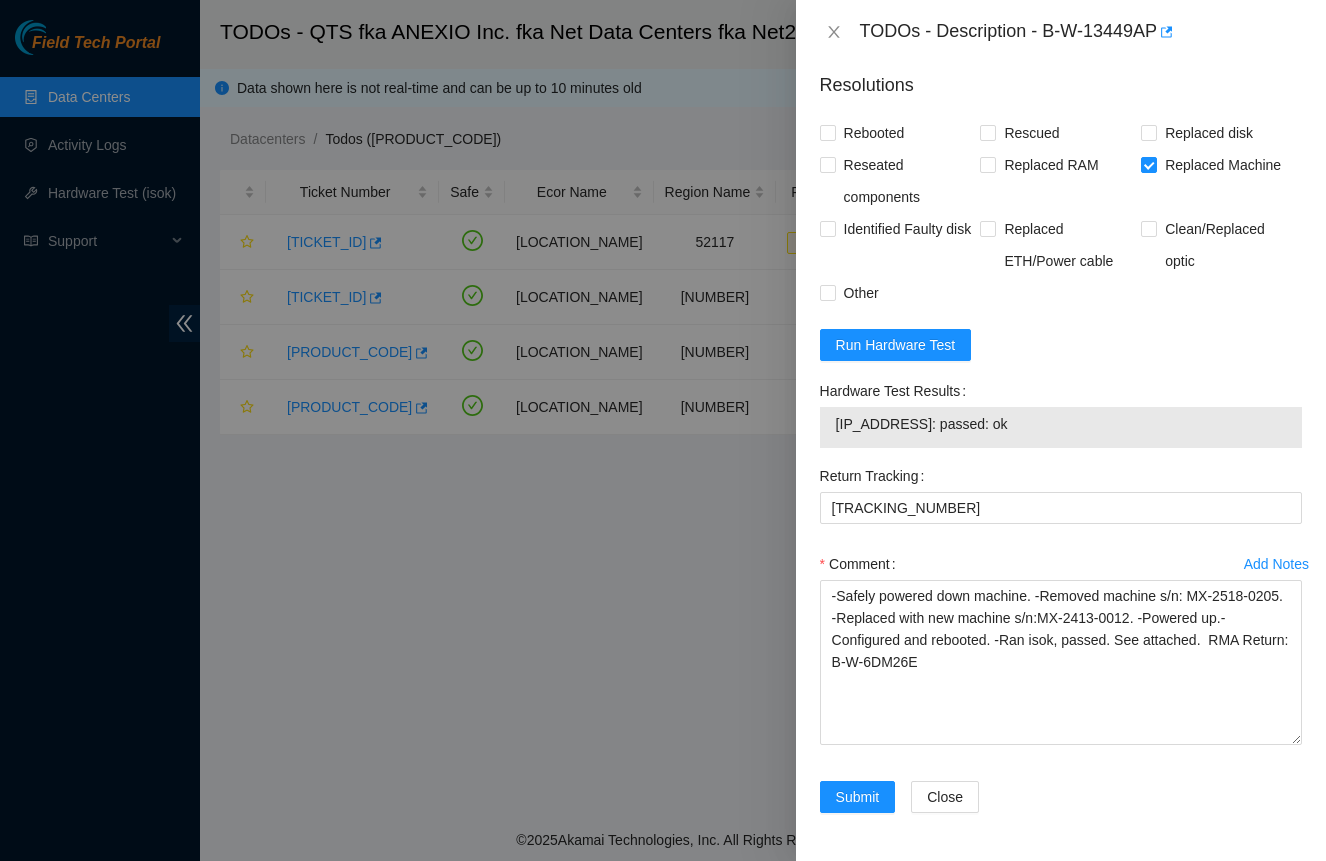 scroll, scrollTop: 1696, scrollLeft: 0, axis: vertical 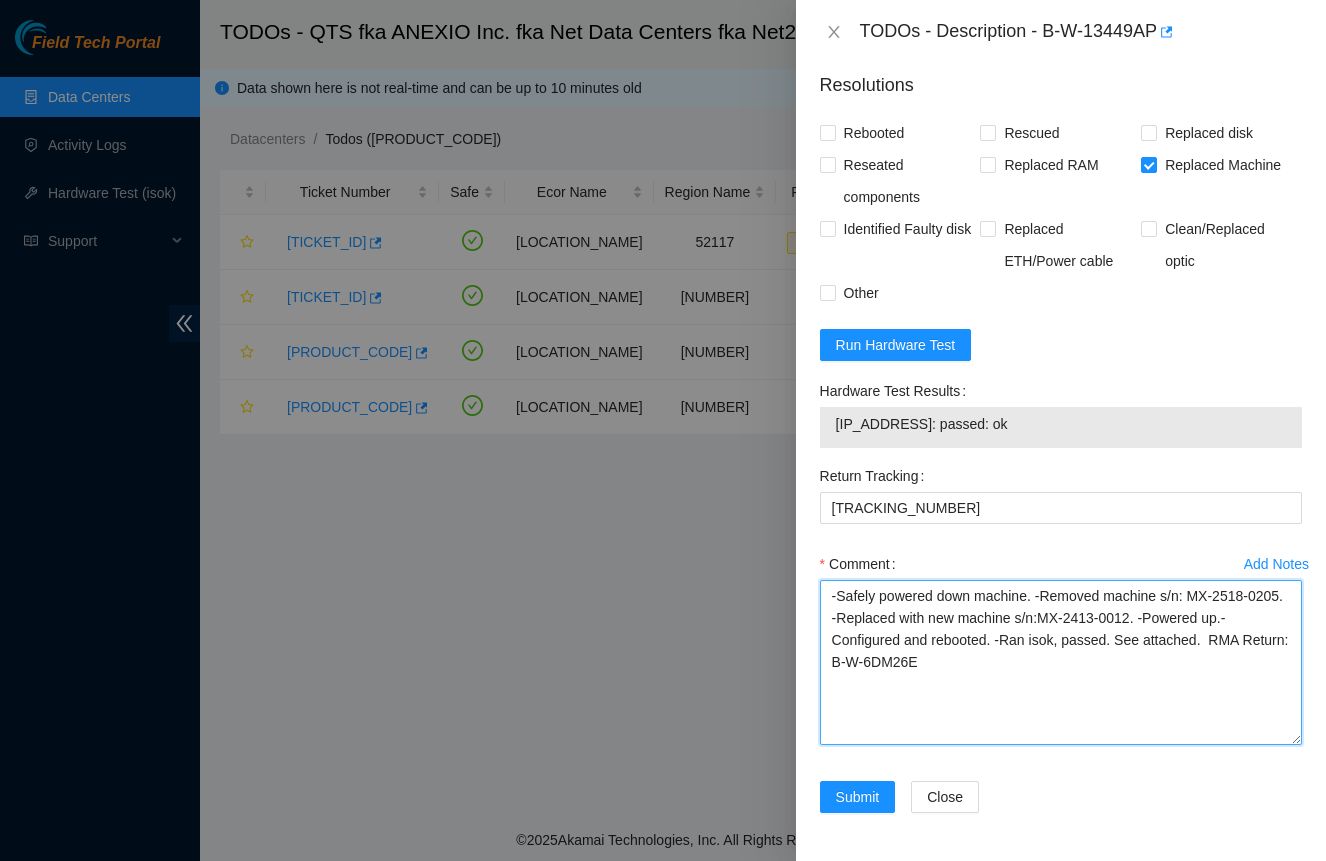 drag, startPoint x: 883, startPoint y: 663, endPoint x: 894, endPoint y: 691, distance: 30.083218 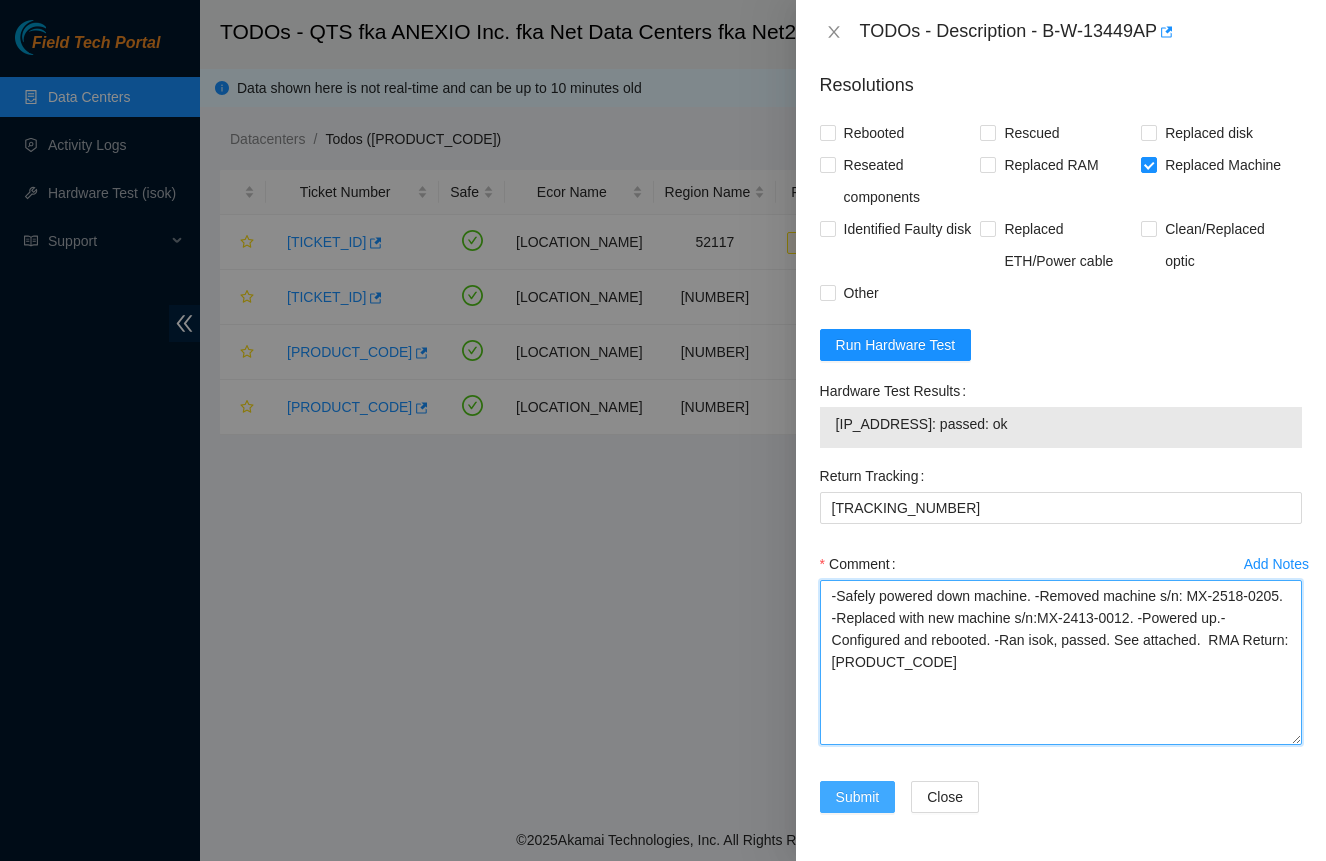 type on "-Safely powered down machine. -Removed machine s/n: MX-2518-0205. -Replaced with new machine s/n:MX-2413-0012. -Powered up.-Configured and rebooted. -Ran isok, passed. See attached.  RMA Return: [PRODUCT_CODE]" 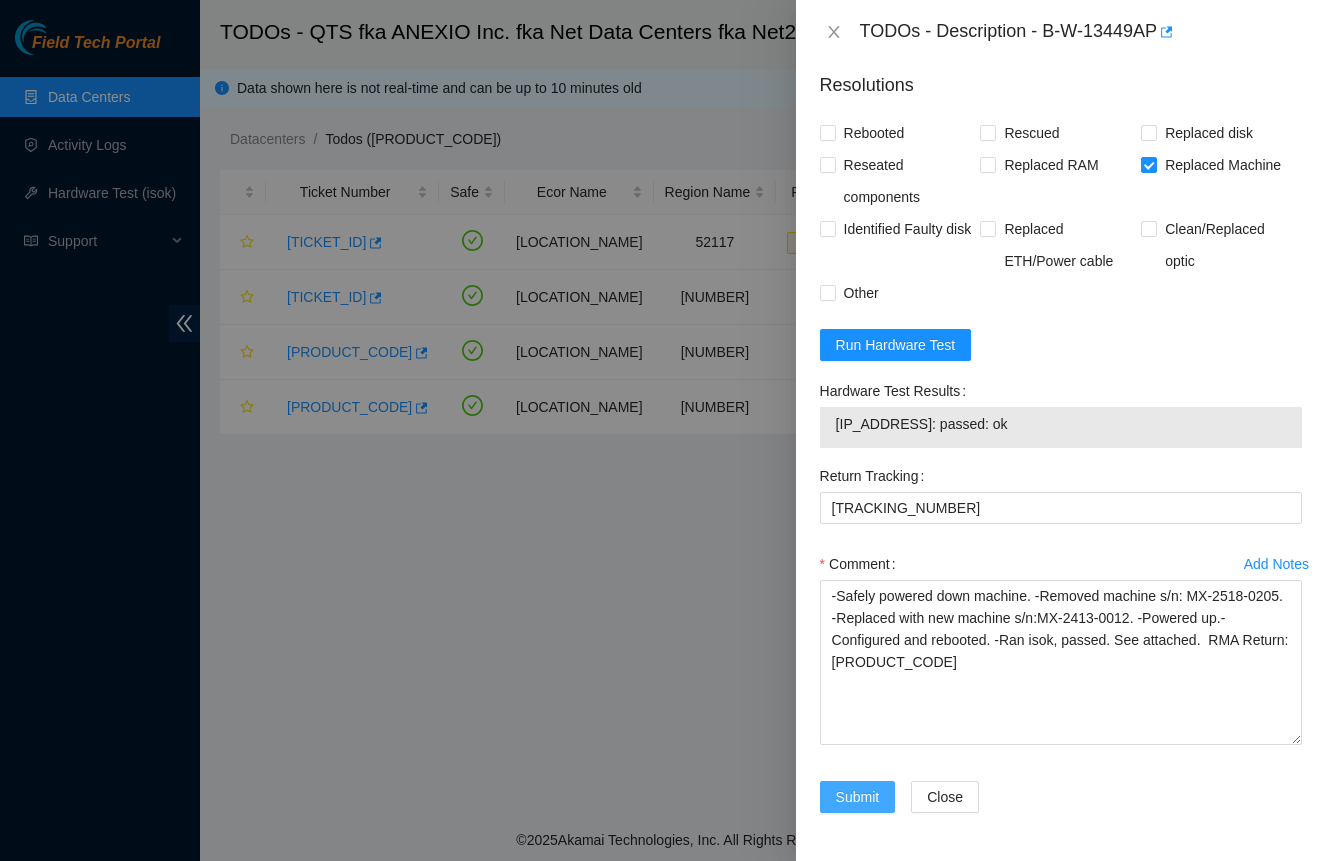 click on "Submit" at bounding box center (858, 797) 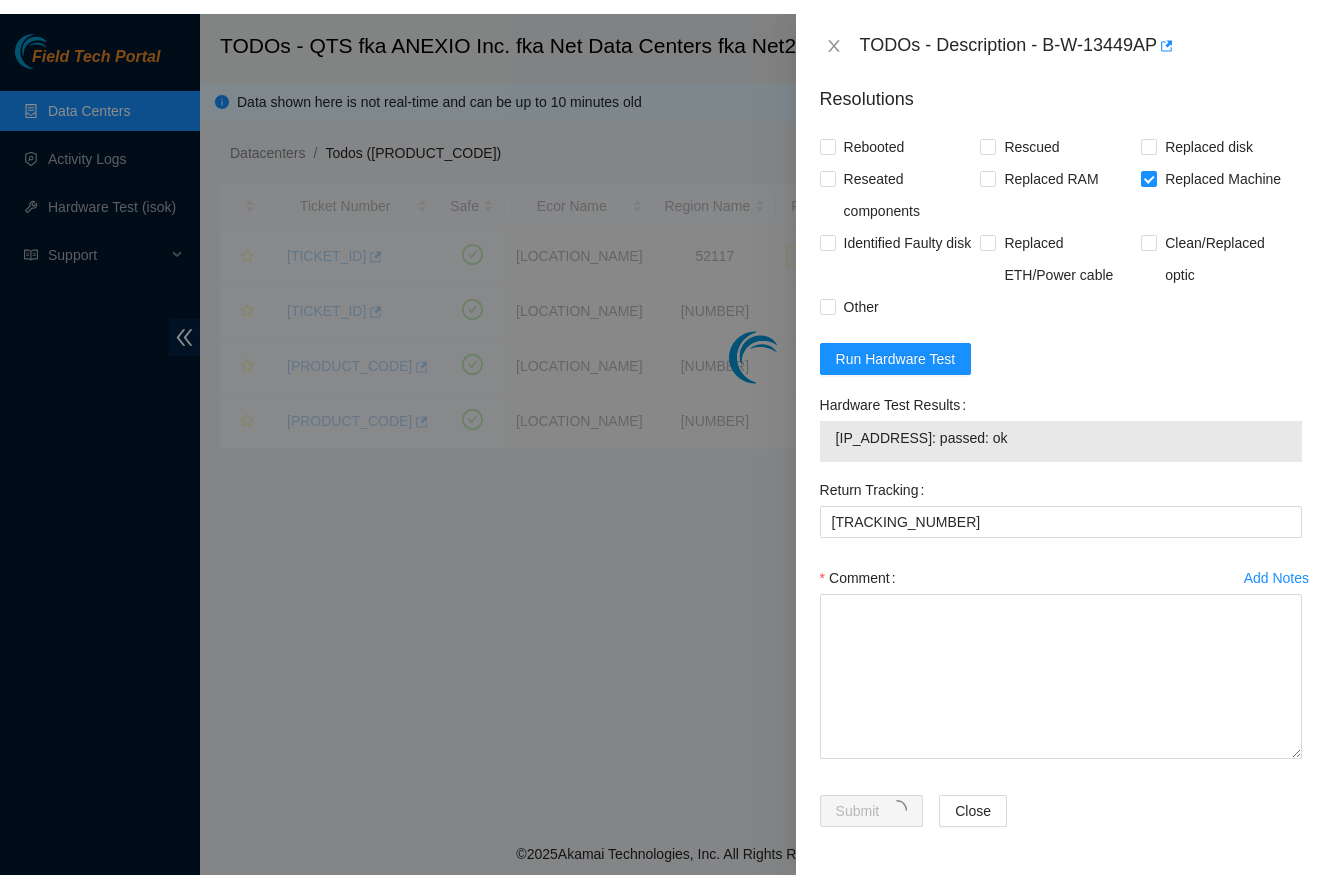 scroll, scrollTop: 255, scrollLeft: 0, axis: vertical 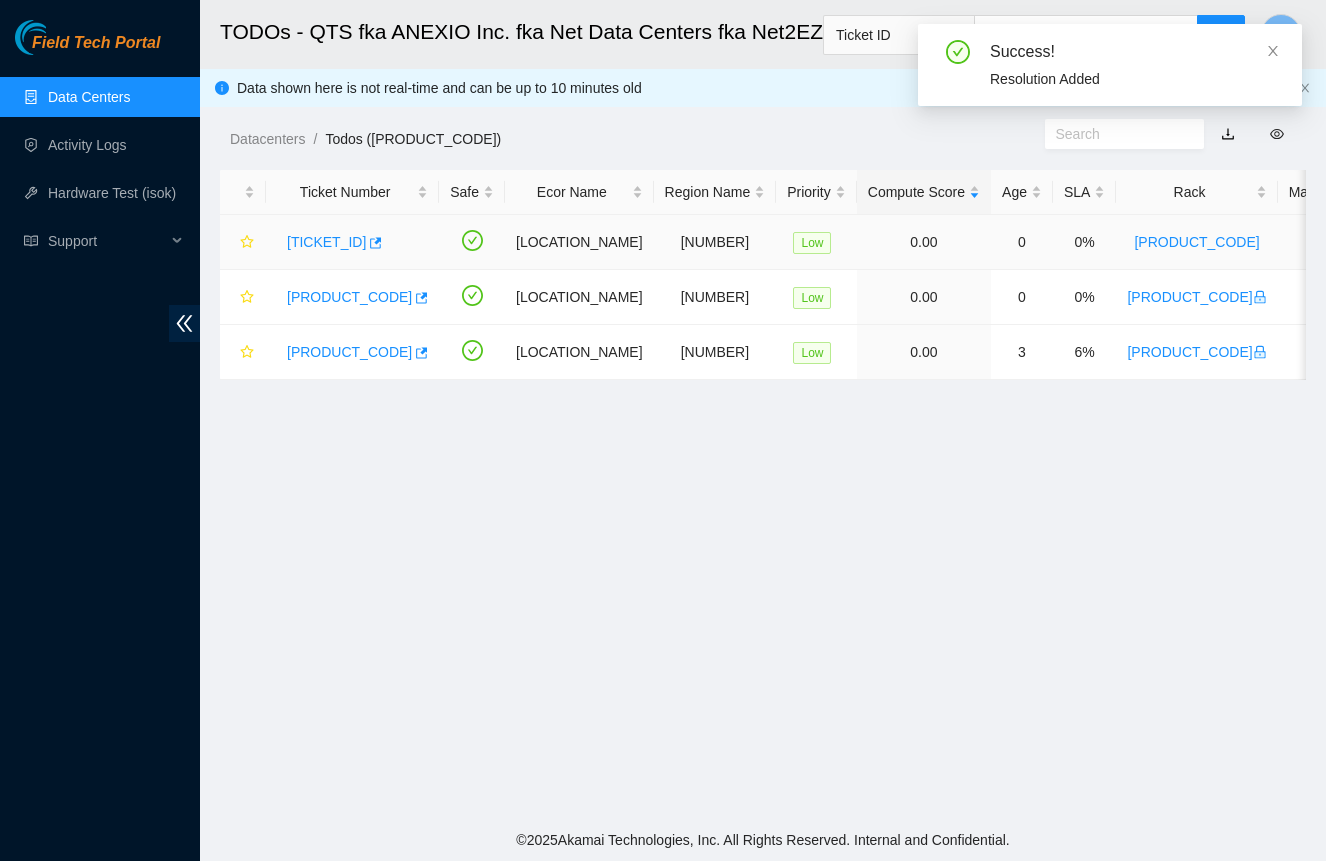 click on "[TICKET_ID]" at bounding box center (326, 242) 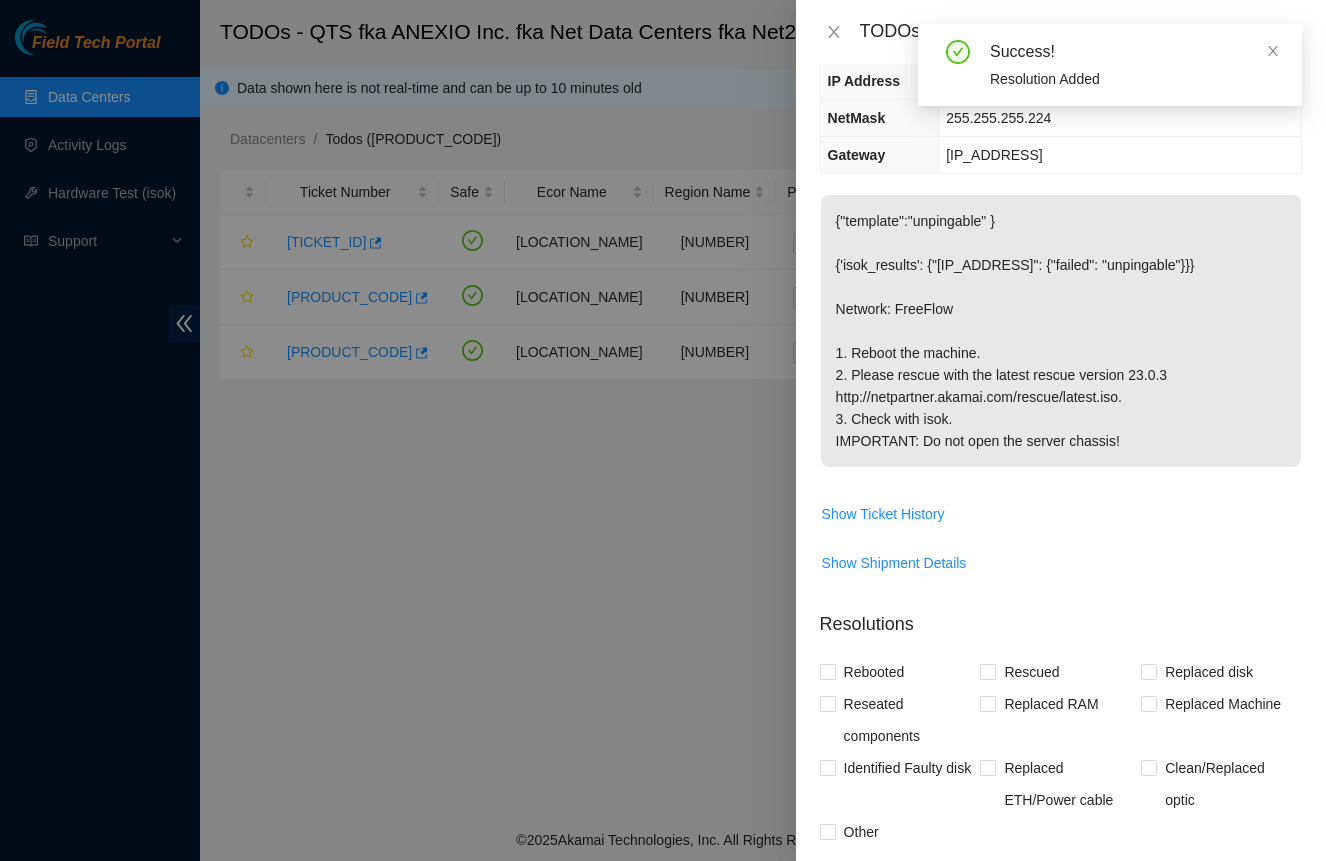 click 